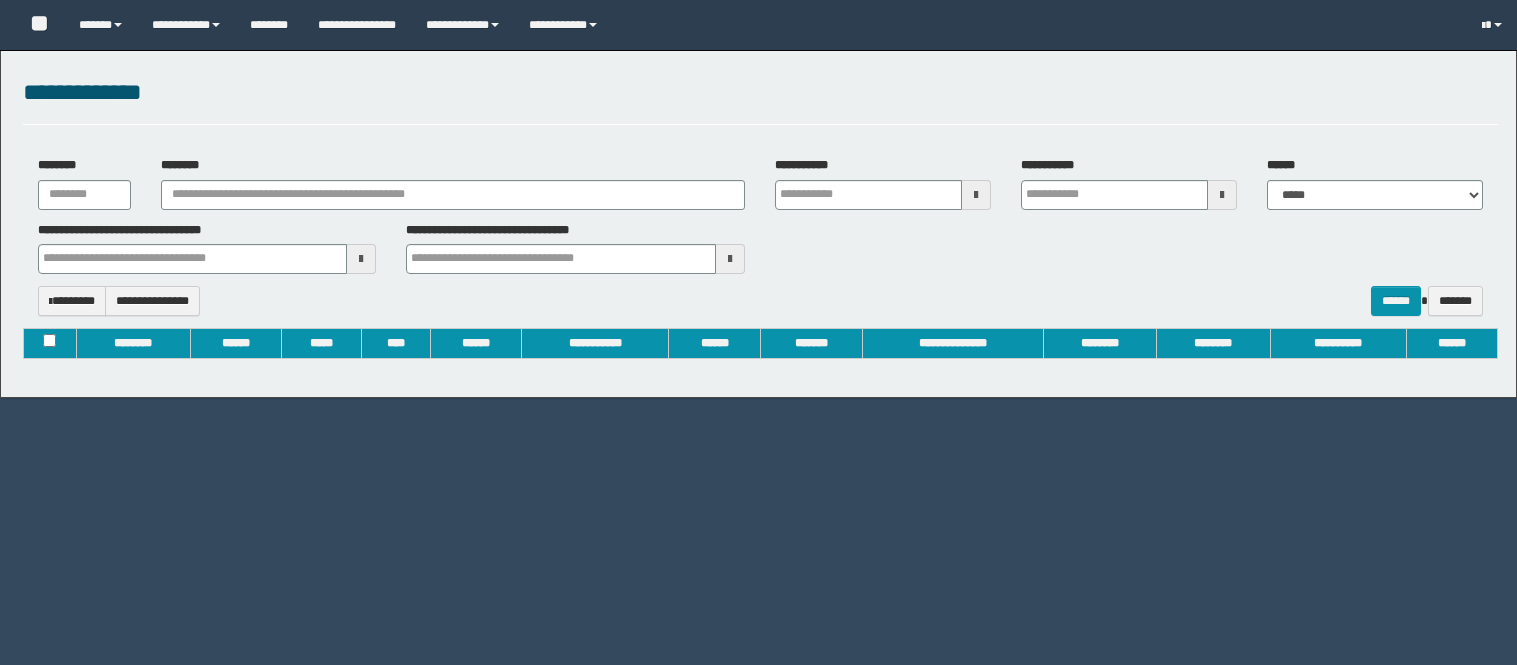 type on "**********" 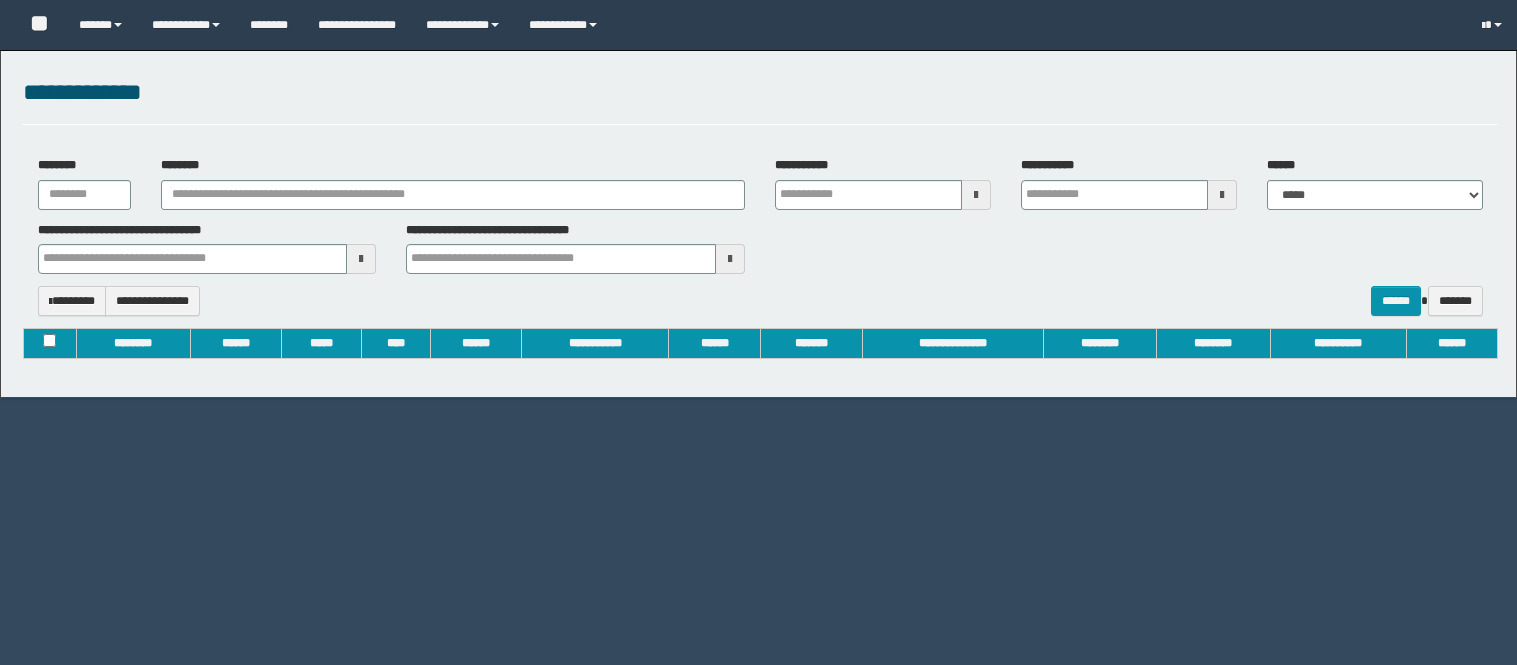 type on "**********" 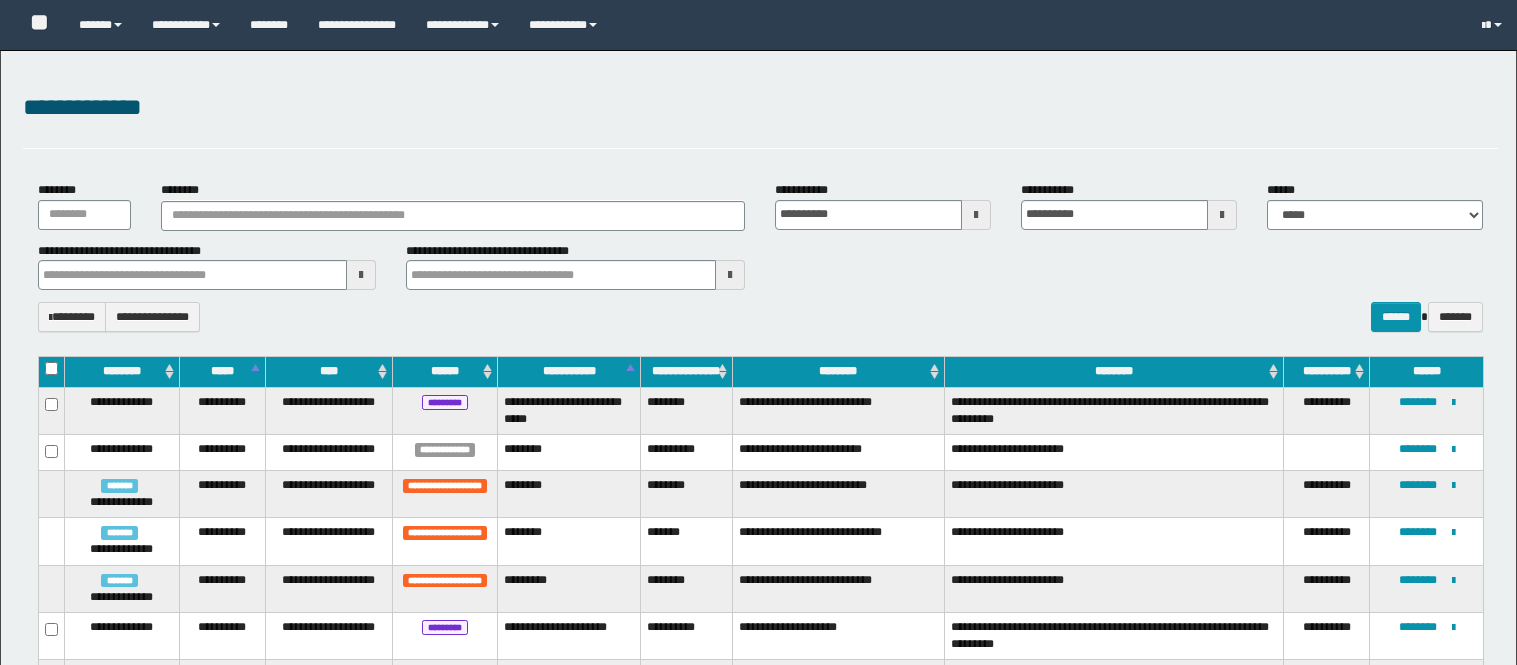 type 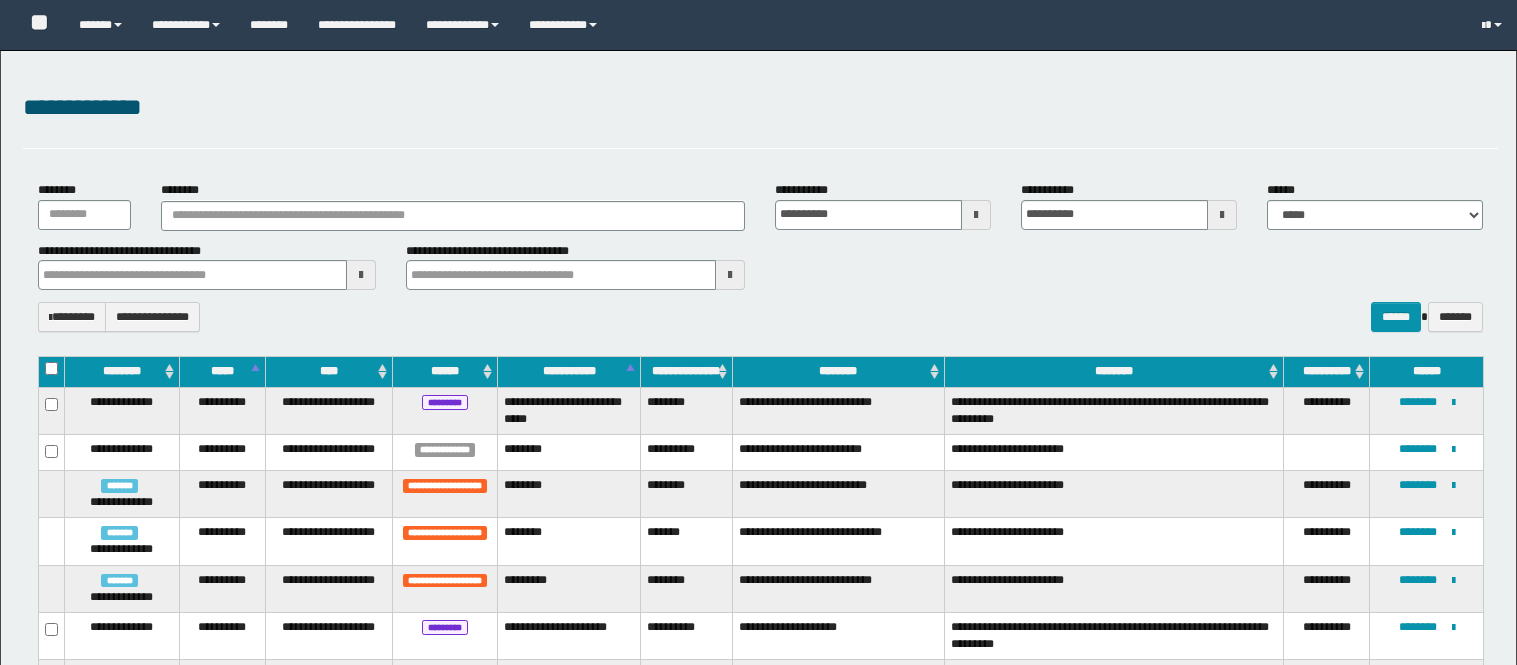 type 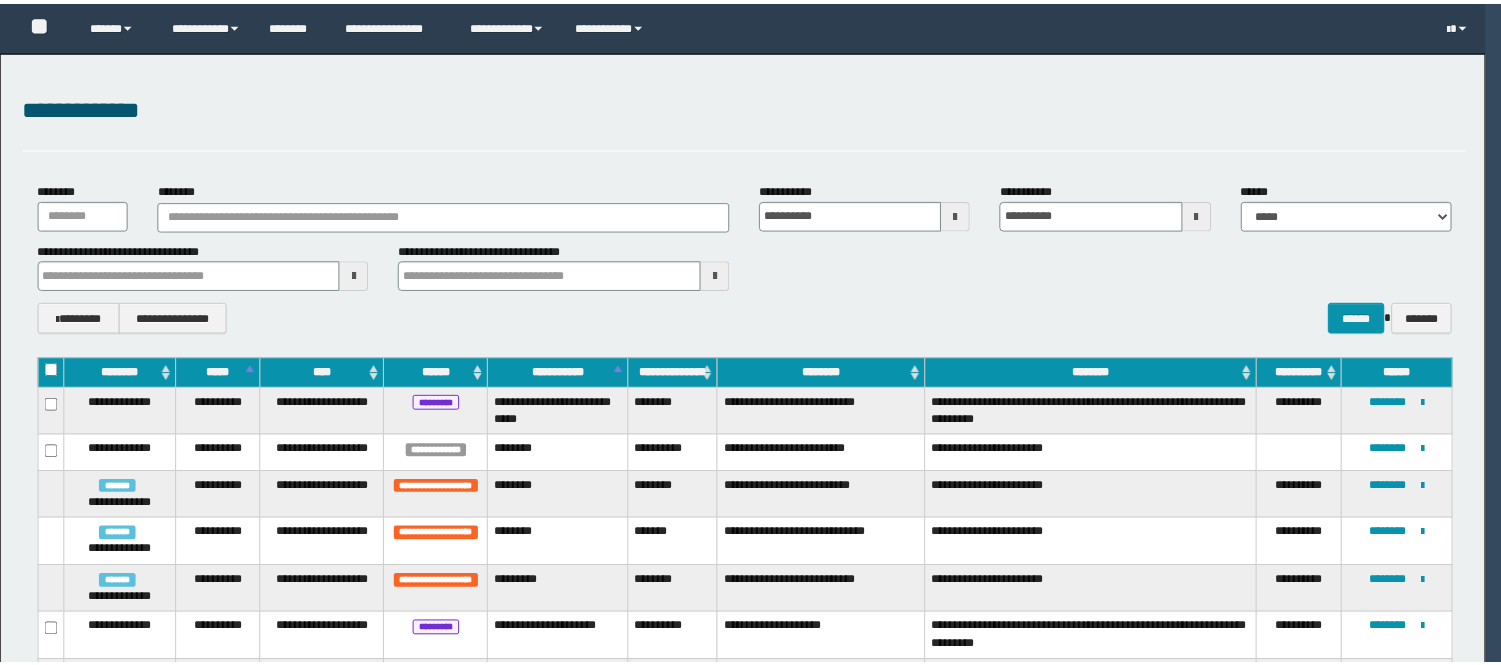 scroll, scrollTop: 0, scrollLeft: 0, axis: both 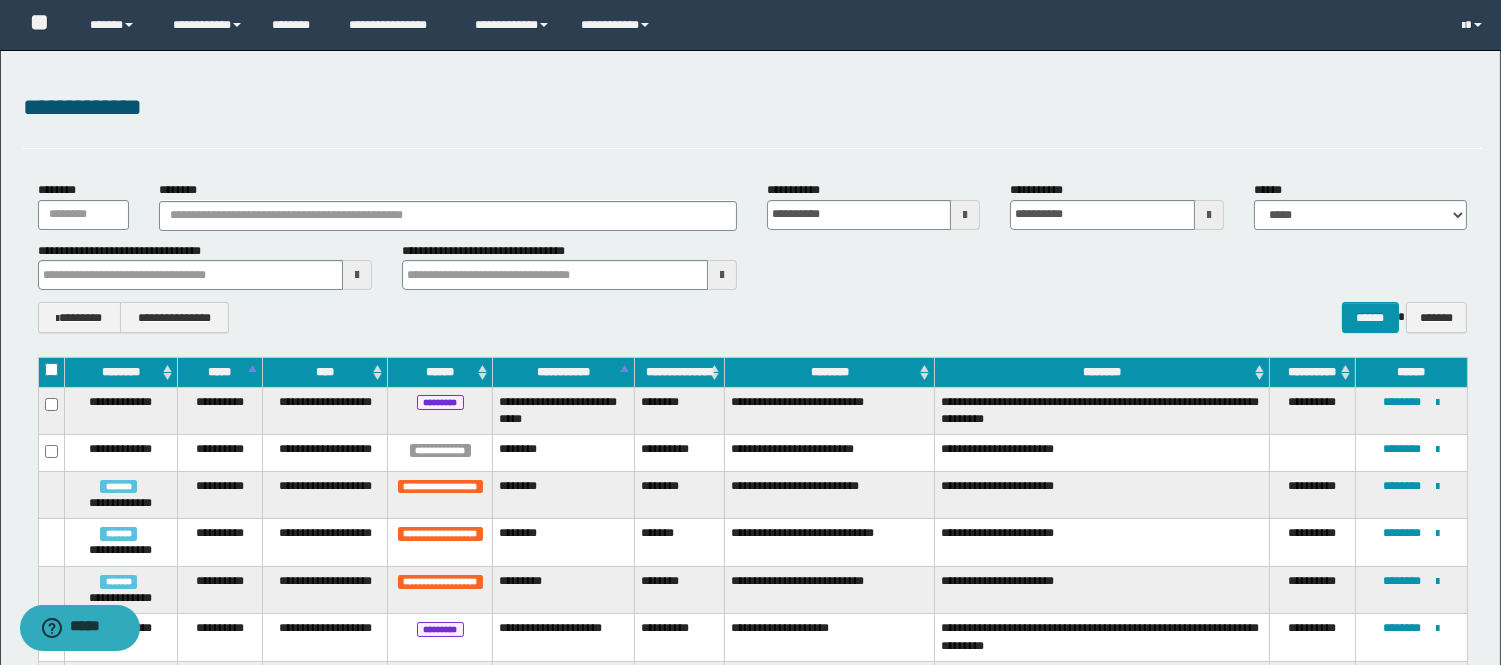 drag, startPoint x: 1452, startPoint y: 195, endPoint x: 1447, endPoint y: 204, distance: 10.29563 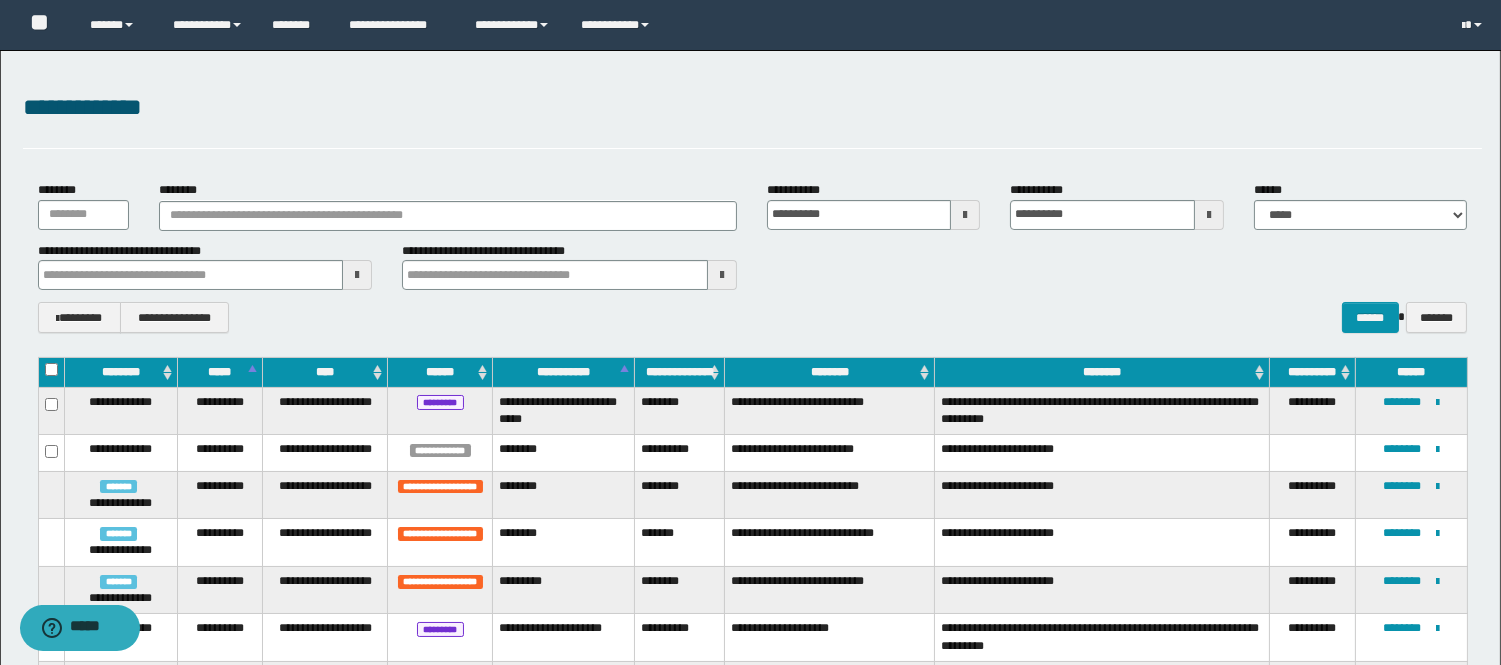 click on "**********" at bounding box center [1360, 205] 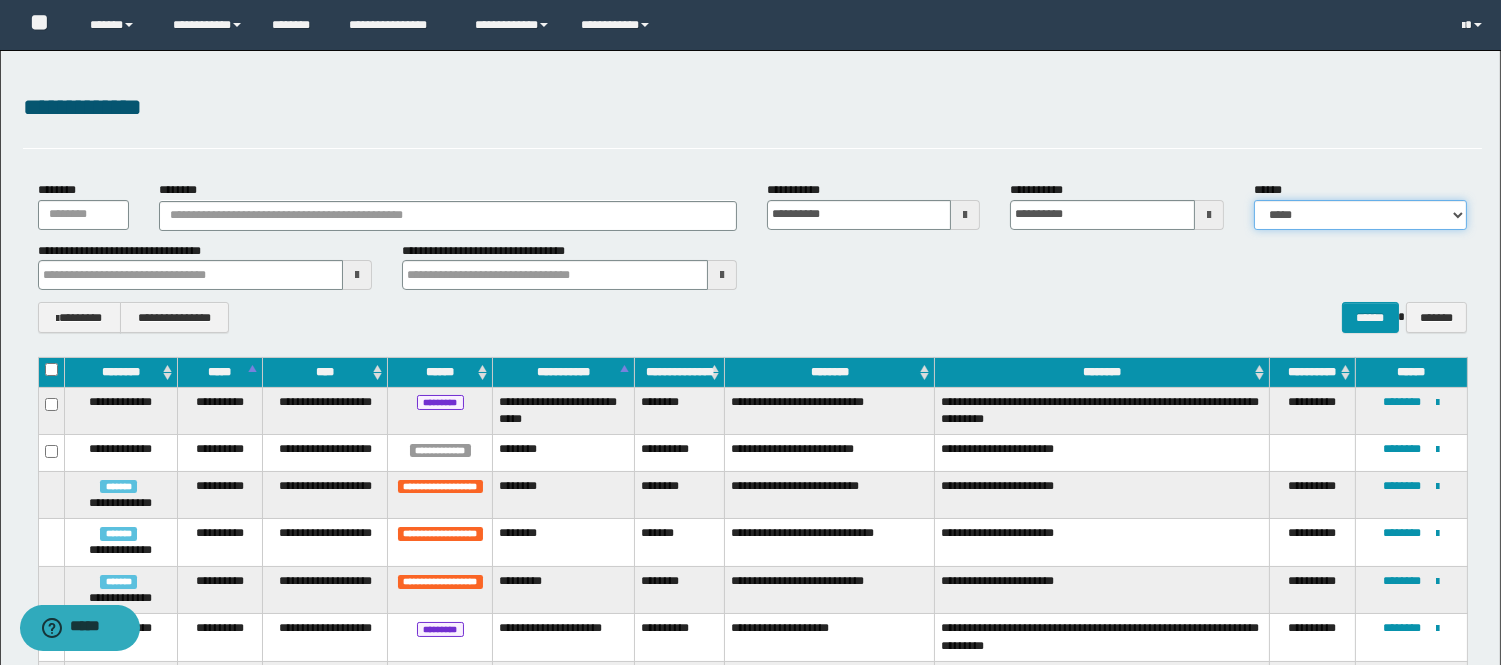 click on "**********" at bounding box center (1360, 215) 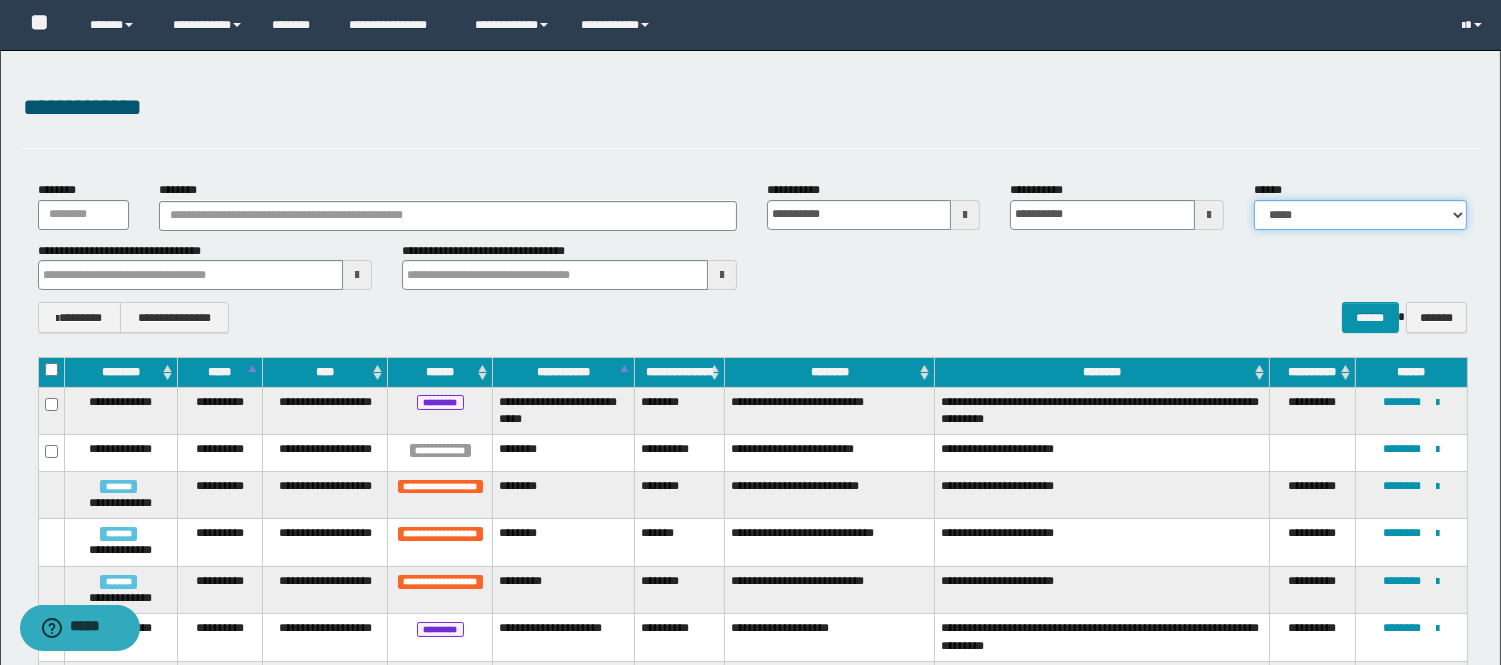 select on "*" 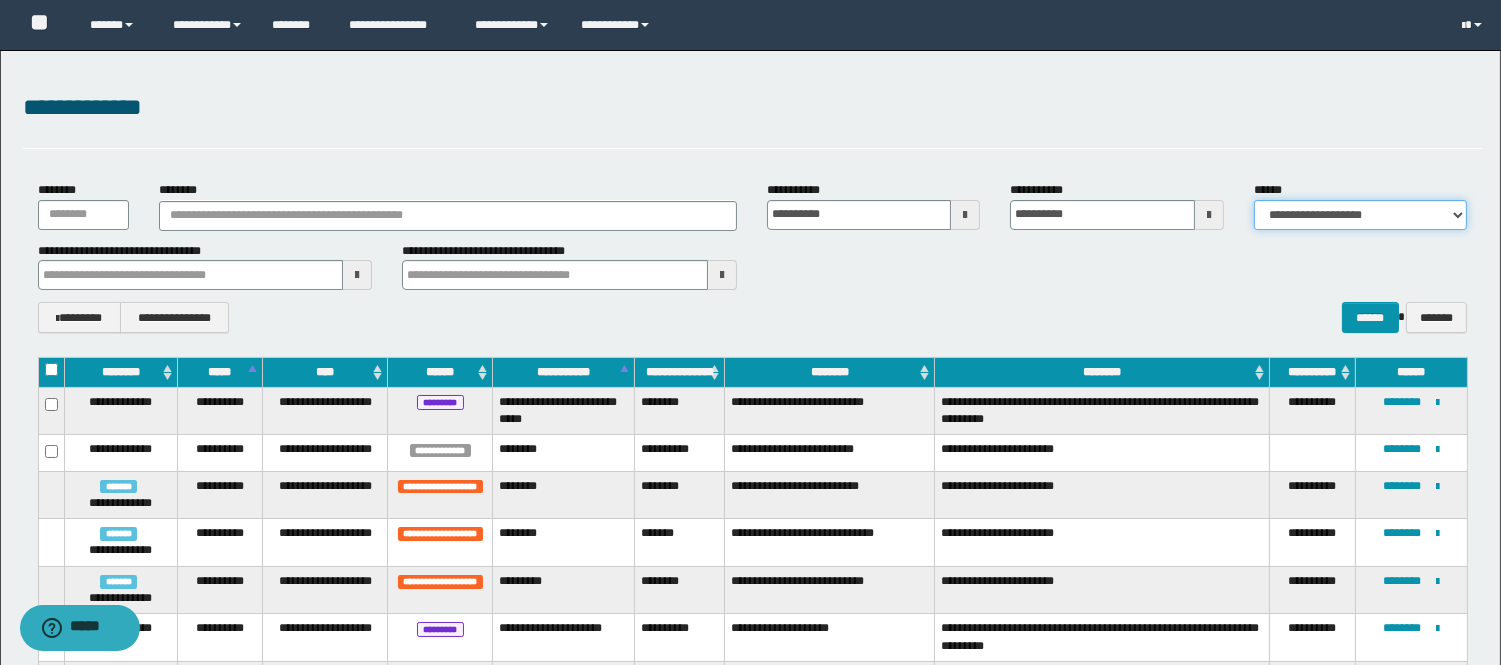 click on "**********" at bounding box center [1360, 215] 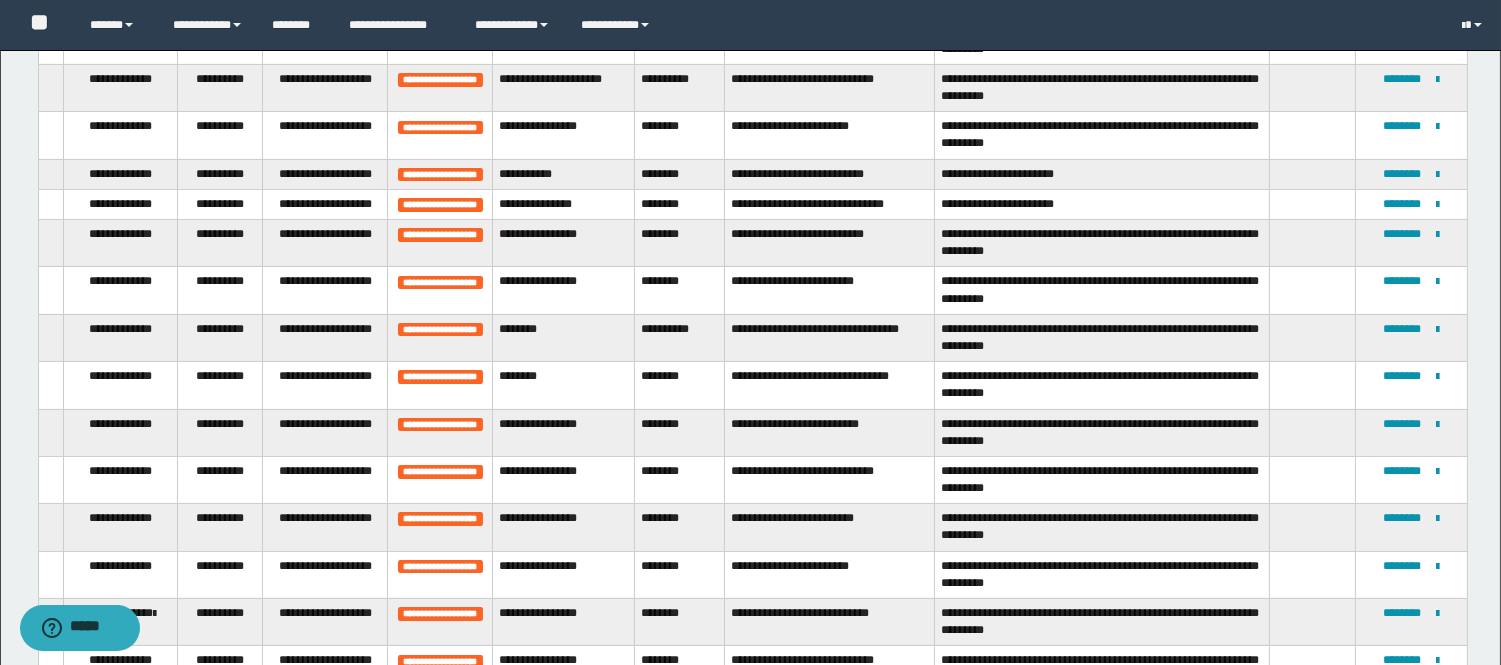scroll, scrollTop: 723, scrollLeft: 0, axis: vertical 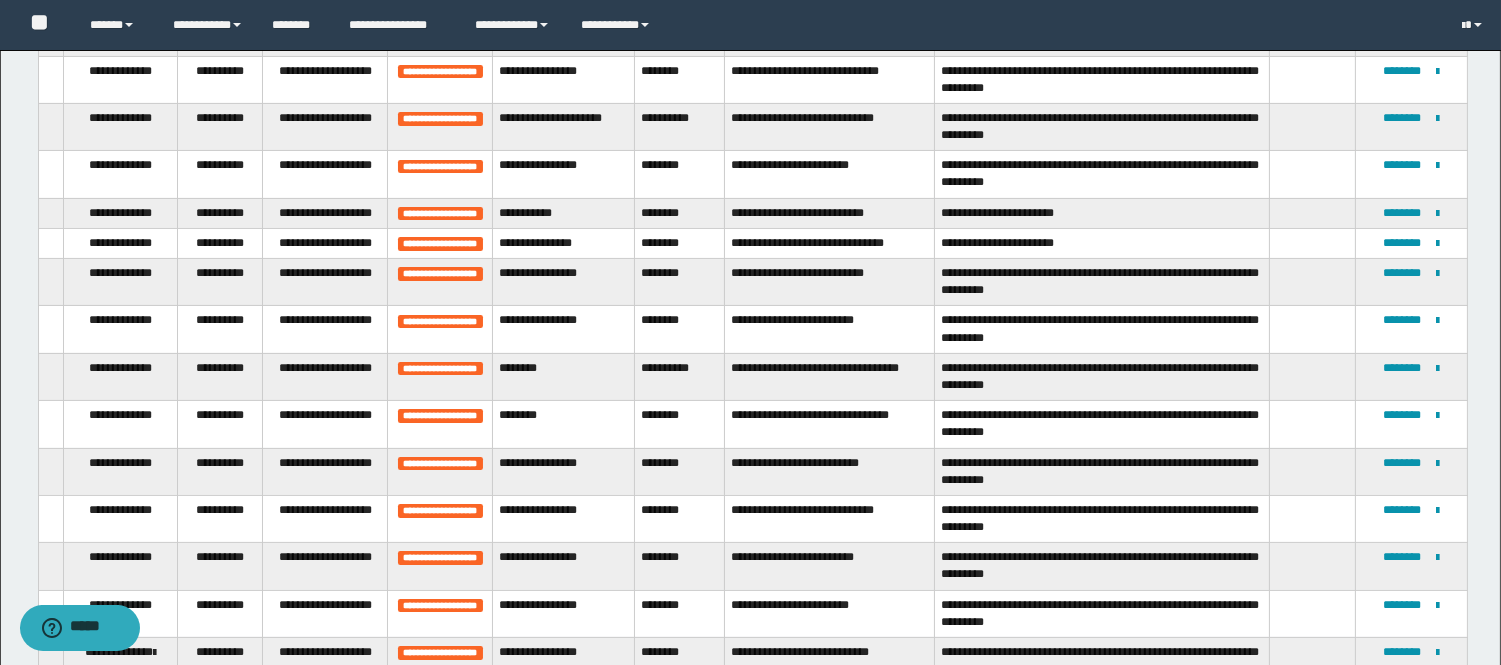 type 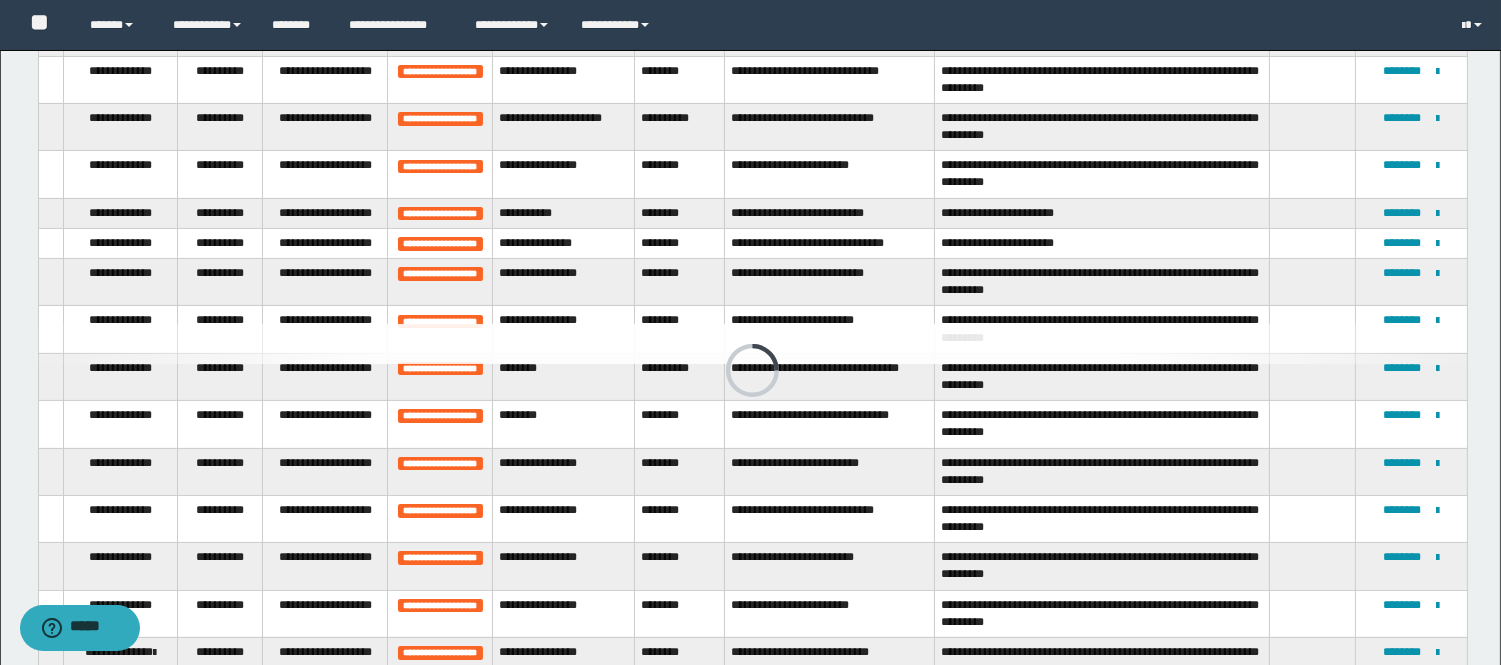 type 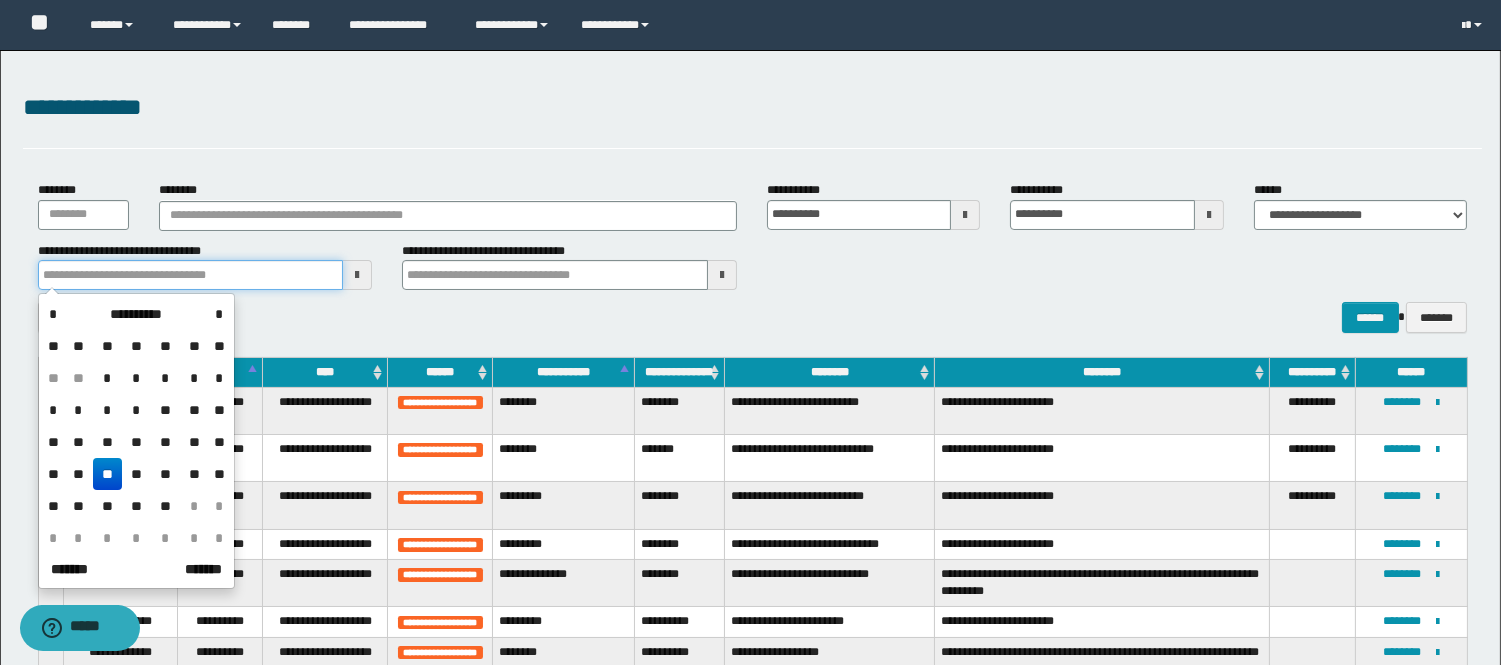 type 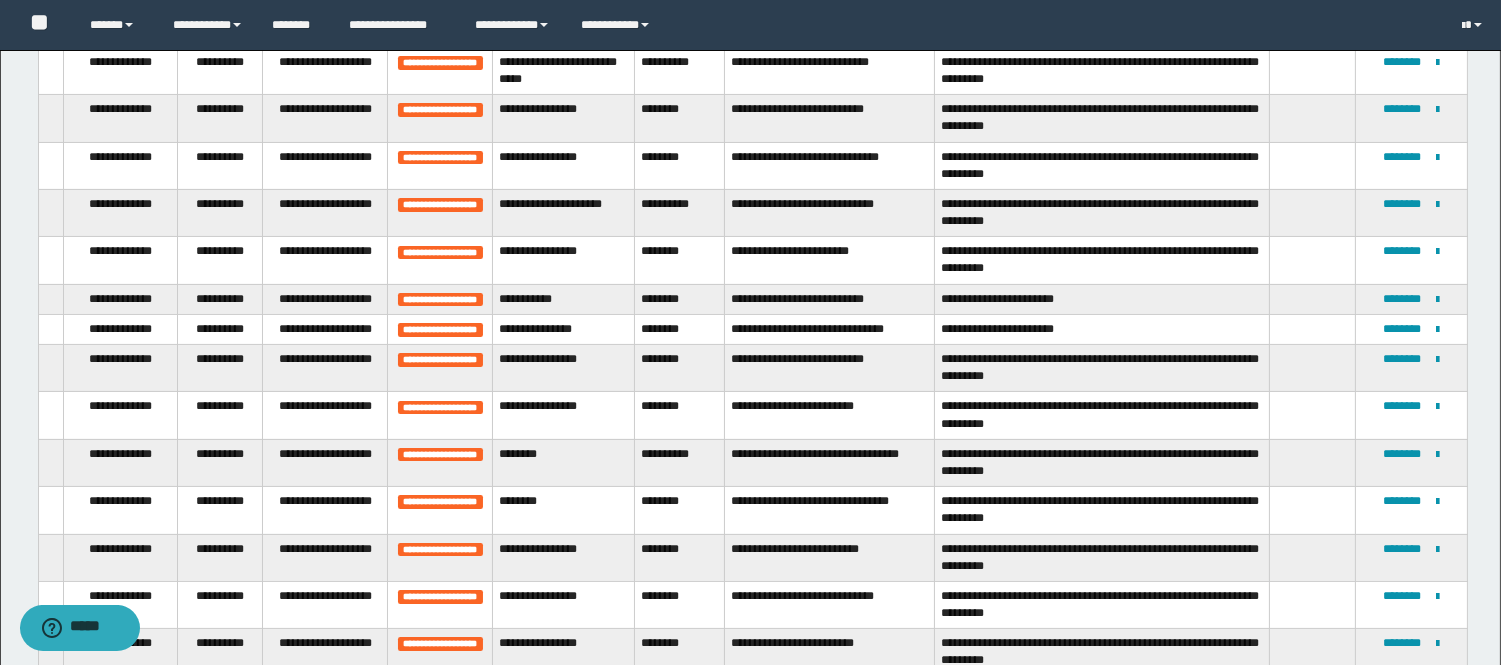 scroll, scrollTop: 777, scrollLeft: 0, axis: vertical 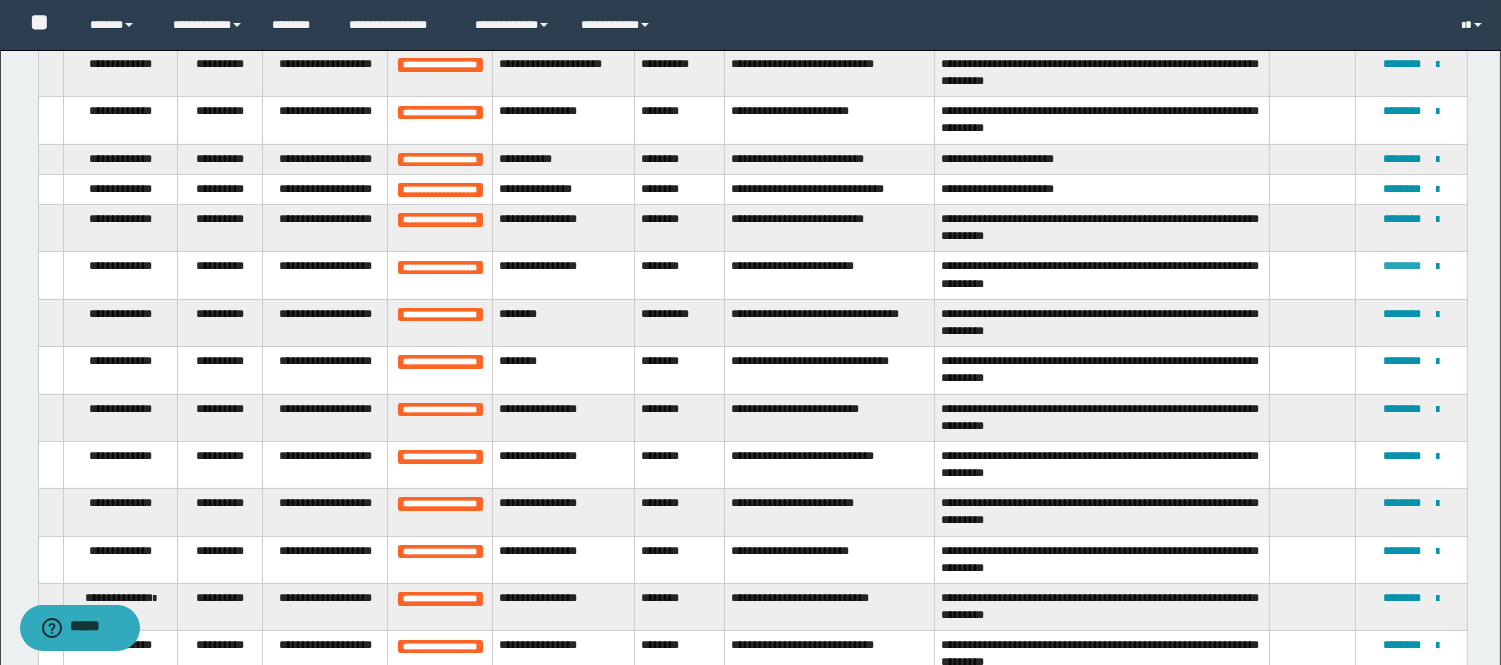 click on "********" at bounding box center [1402, 266] 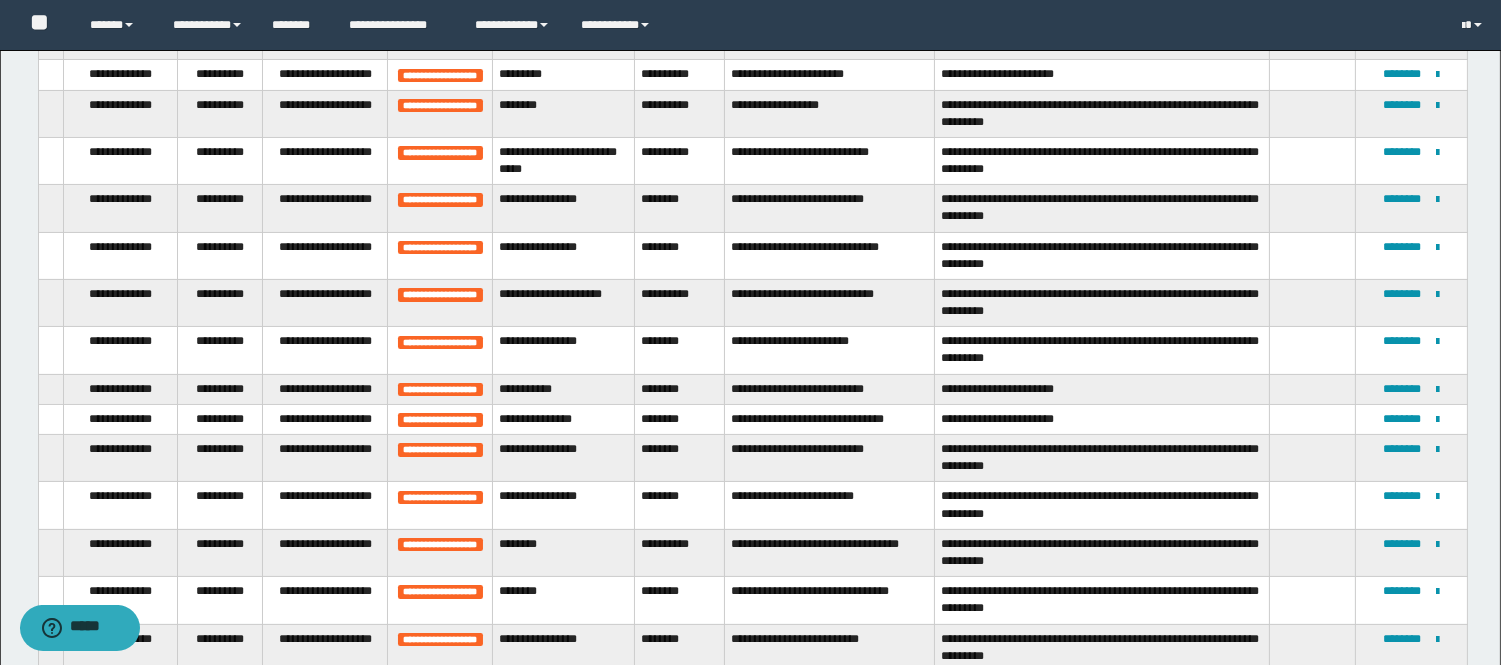 scroll, scrollTop: 678, scrollLeft: 0, axis: vertical 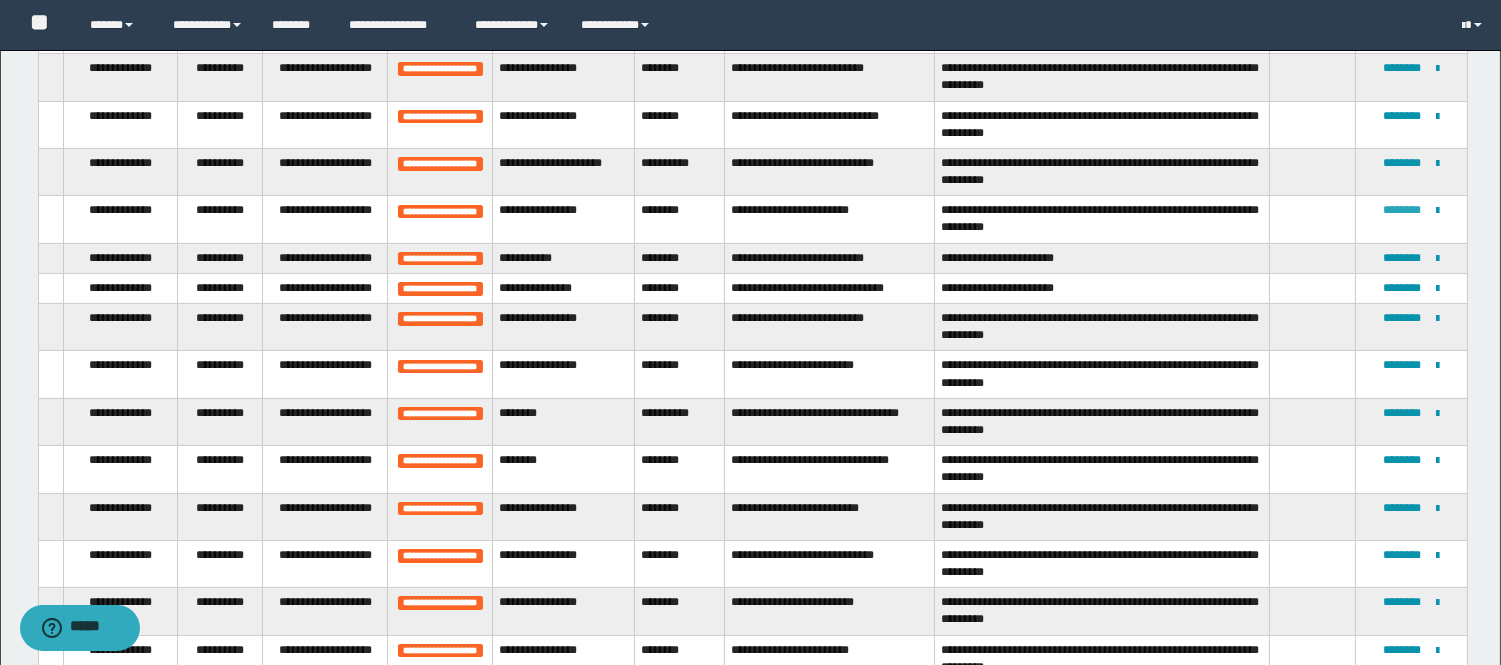 click on "********" at bounding box center [1402, 210] 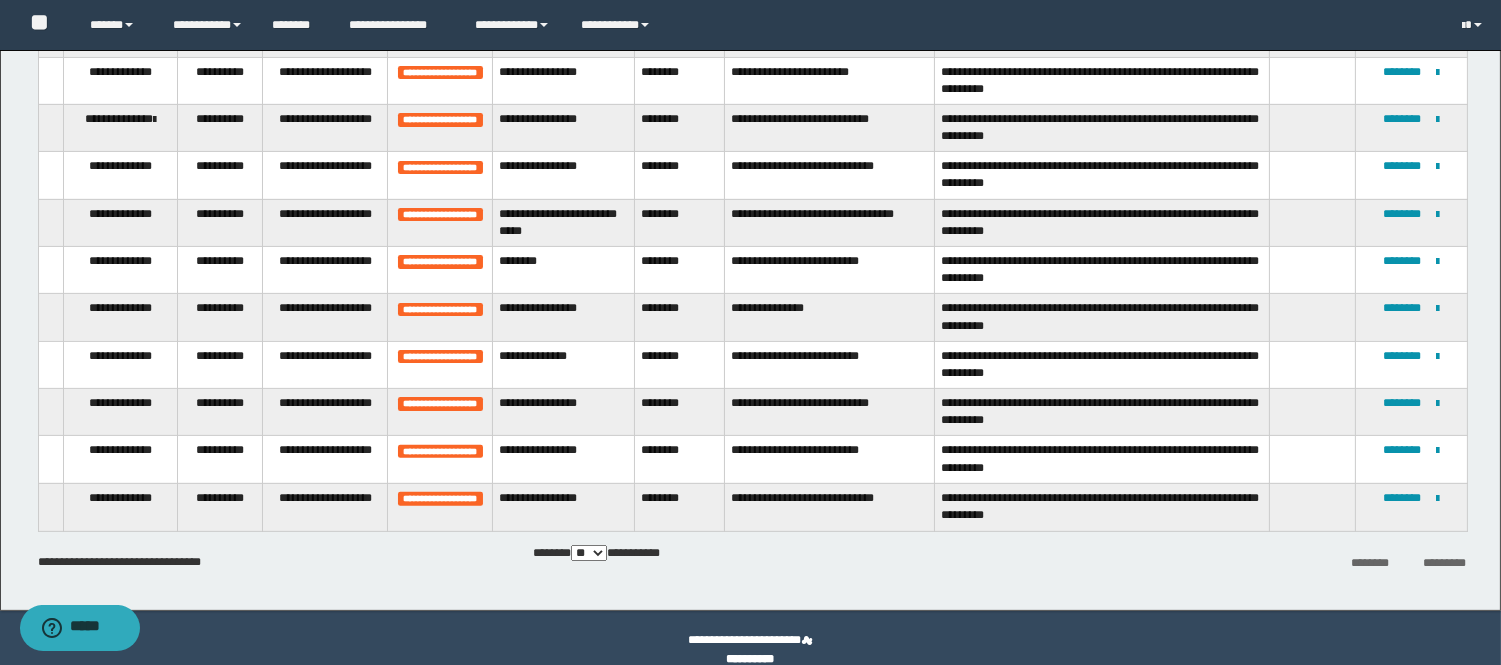 scroll, scrollTop: 1278, scrollLeft: 0, axis: vertical 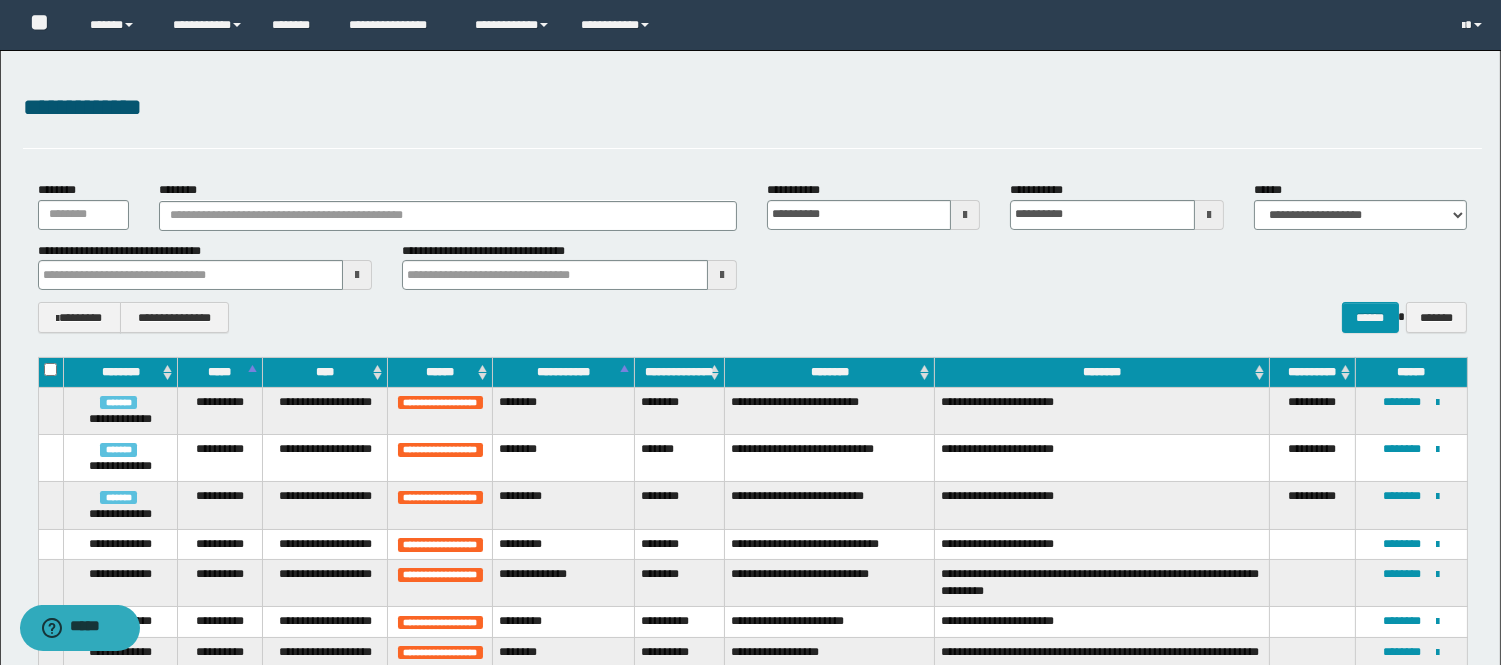 click at bounding box center (1209, 215) 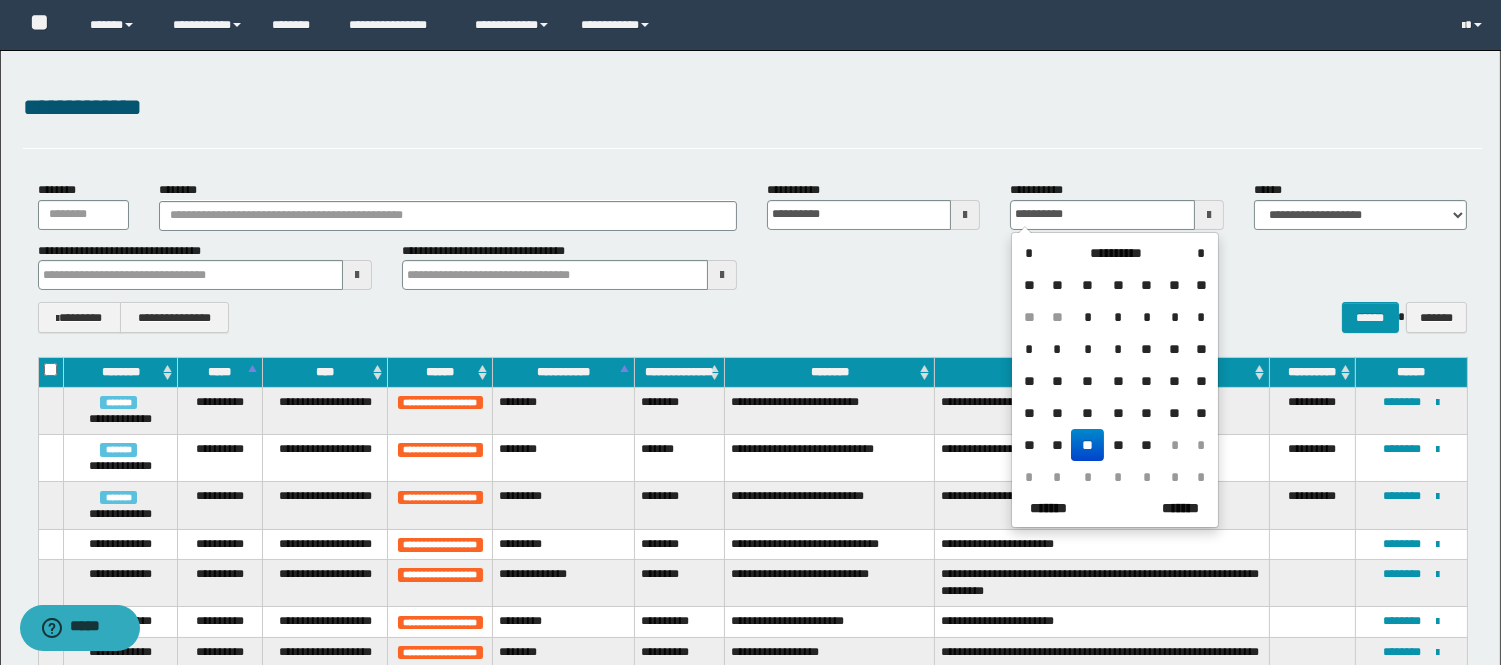 drag, startPoint x: 1205, startPoint y: 253, endPoint x: 1178, endPoint y: 290, distance: 45.80393 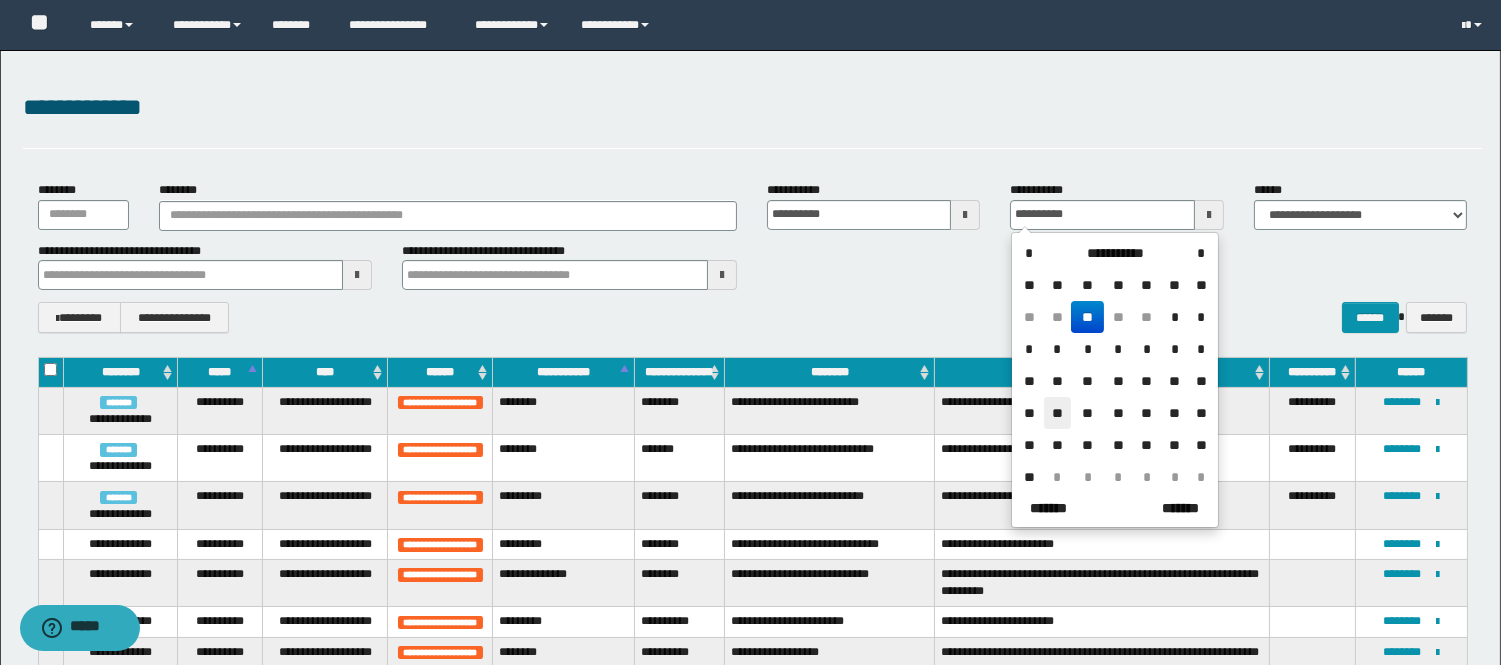 click on "**" at bounding box center (1058, 413) 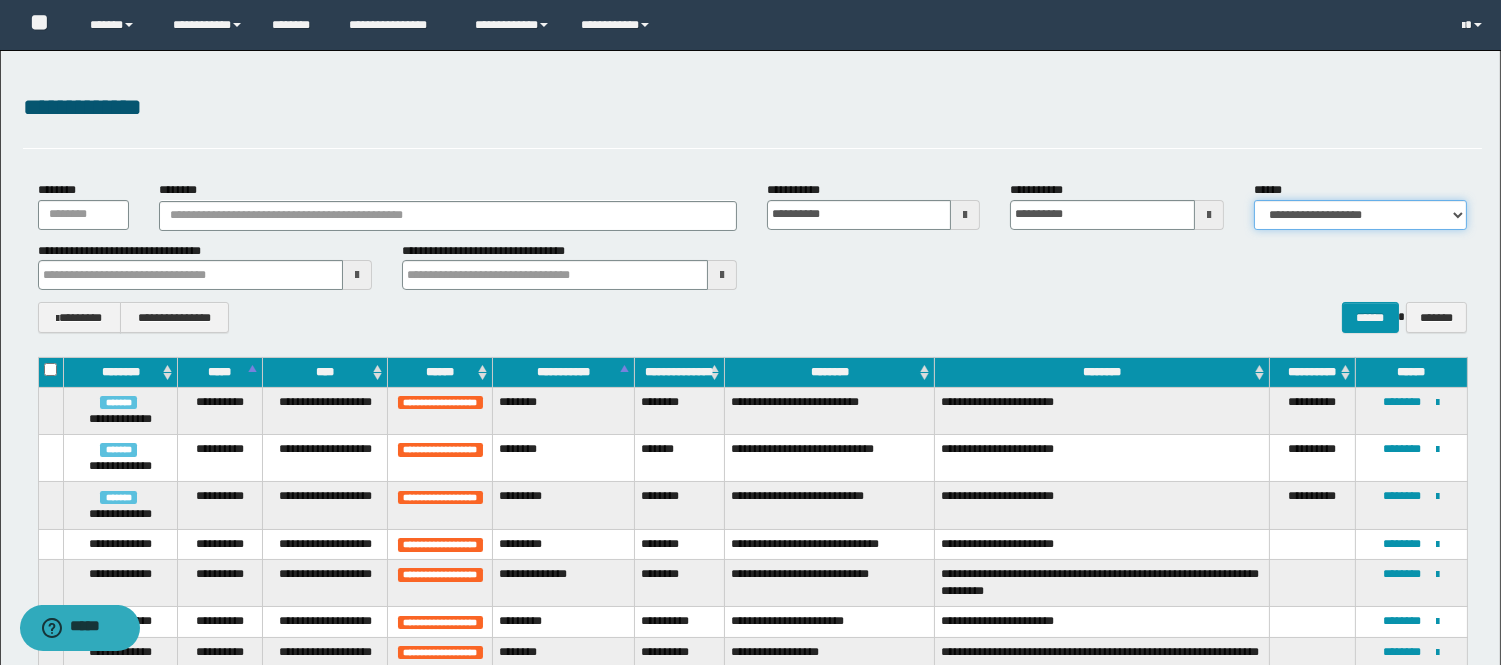 click on "**********" at bounding box center (1360, 215) 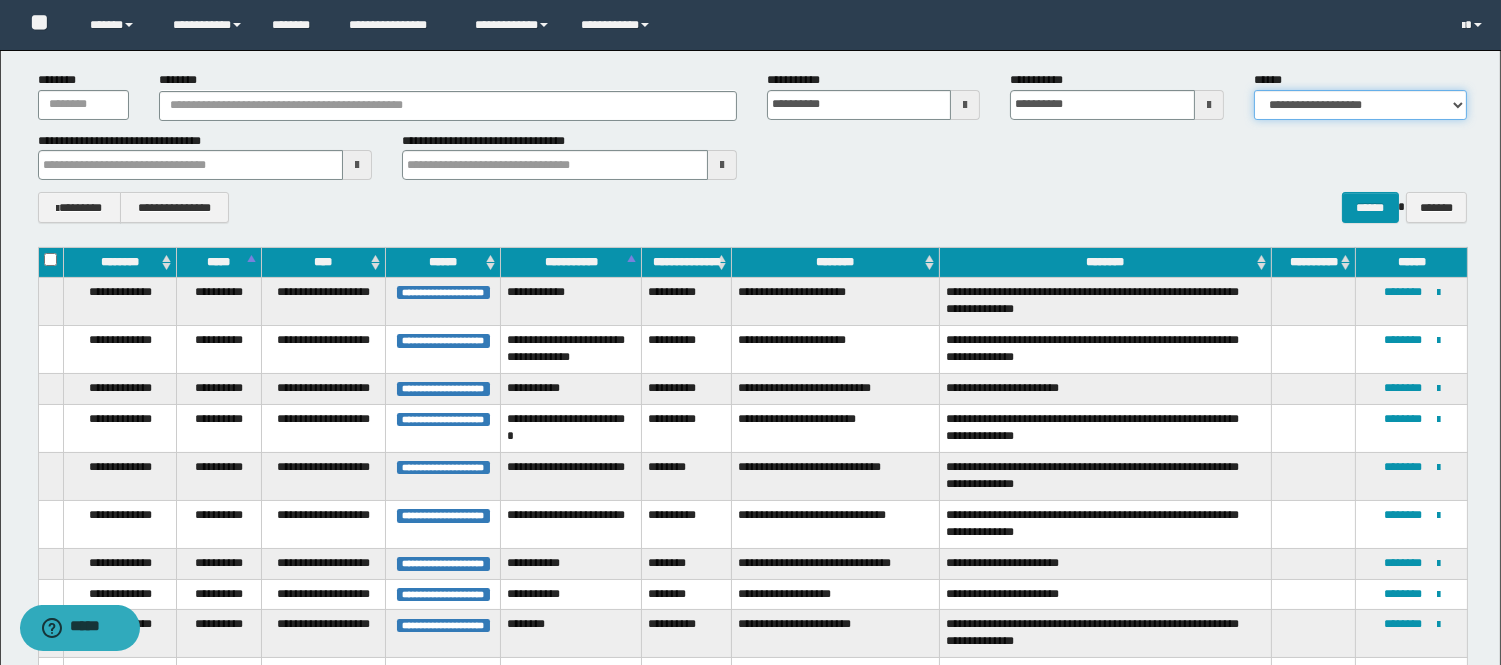 scroll, scrollTop: 111, scrollLeft: 0, axis: vertical 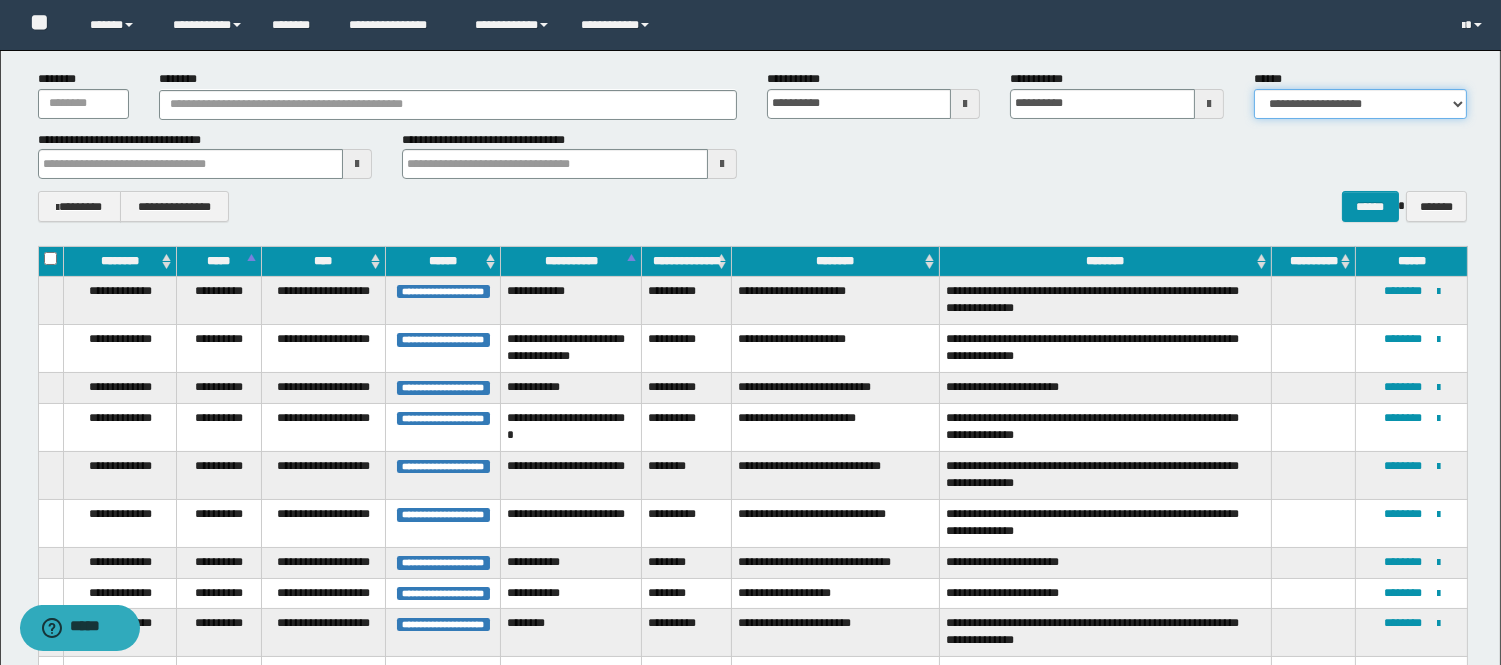 click on "**********" at bounding box center (1360, 104) 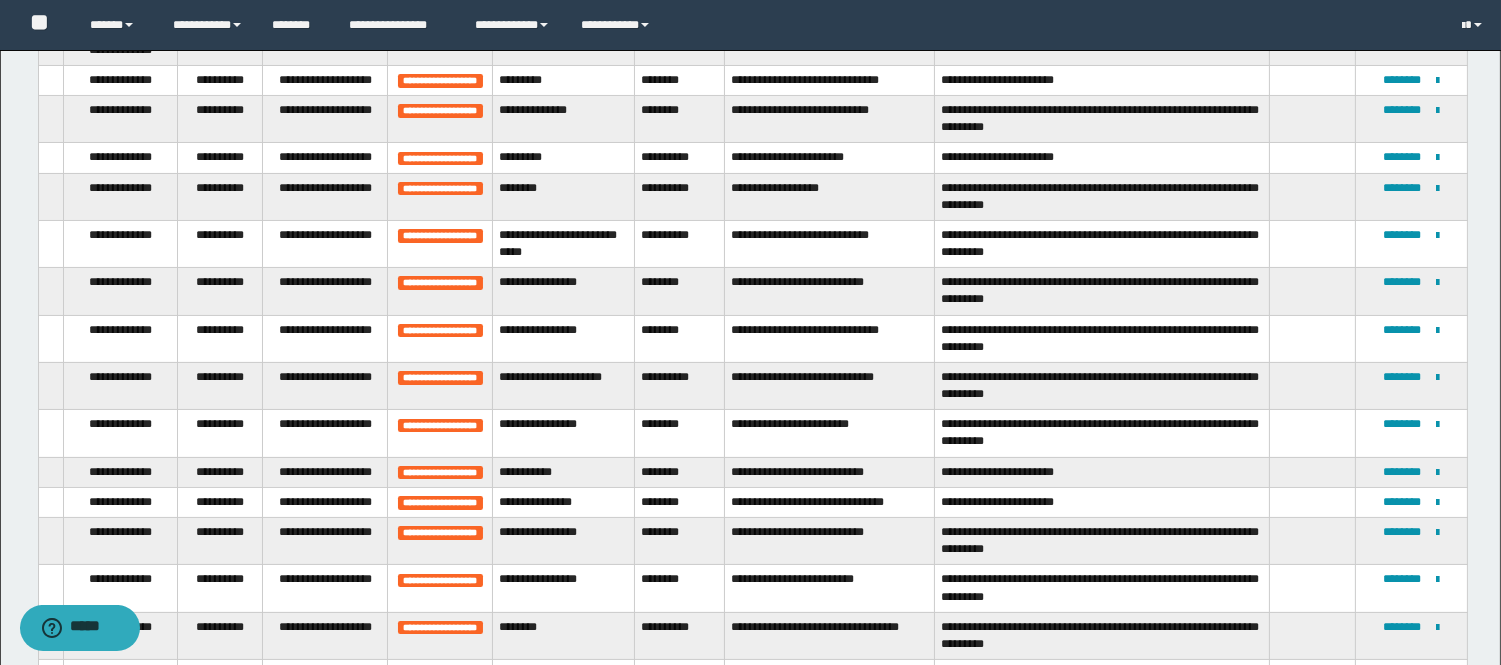 scroll, scrollTop: 0, scrollLeft: 0, axis: both 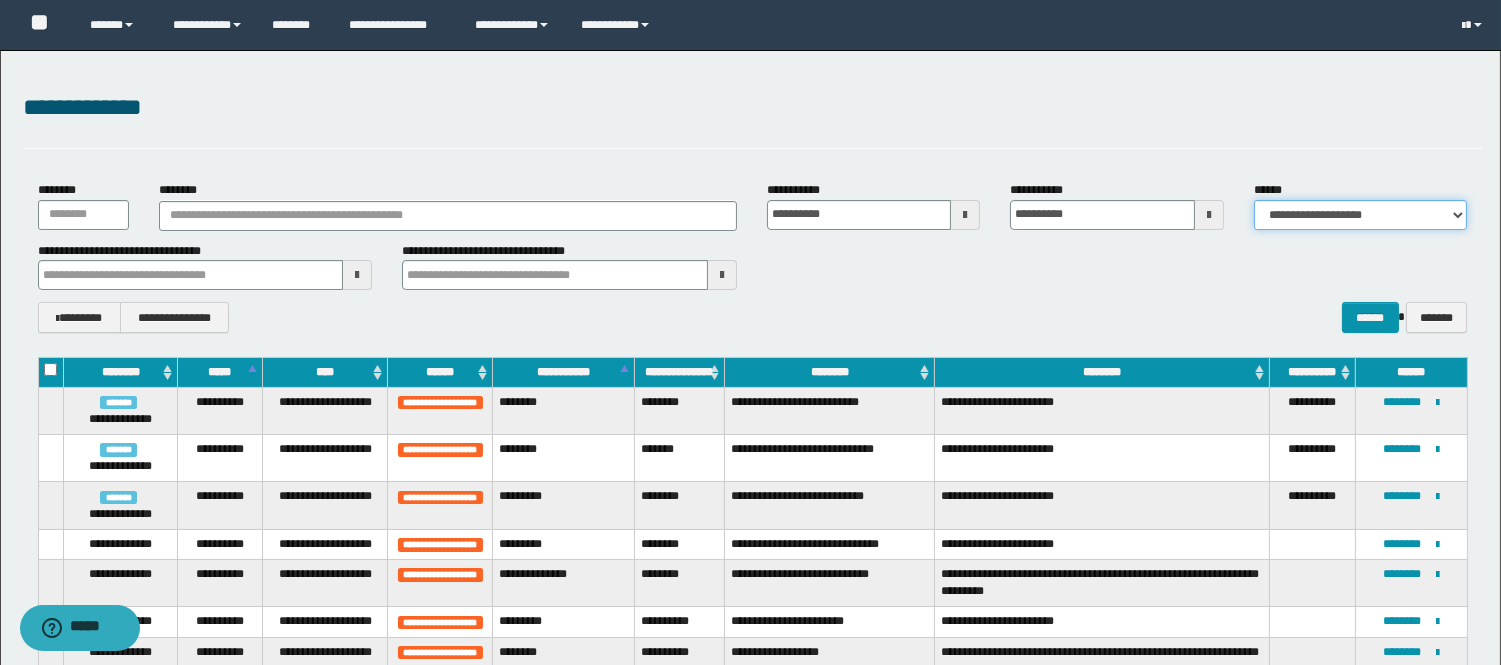 type 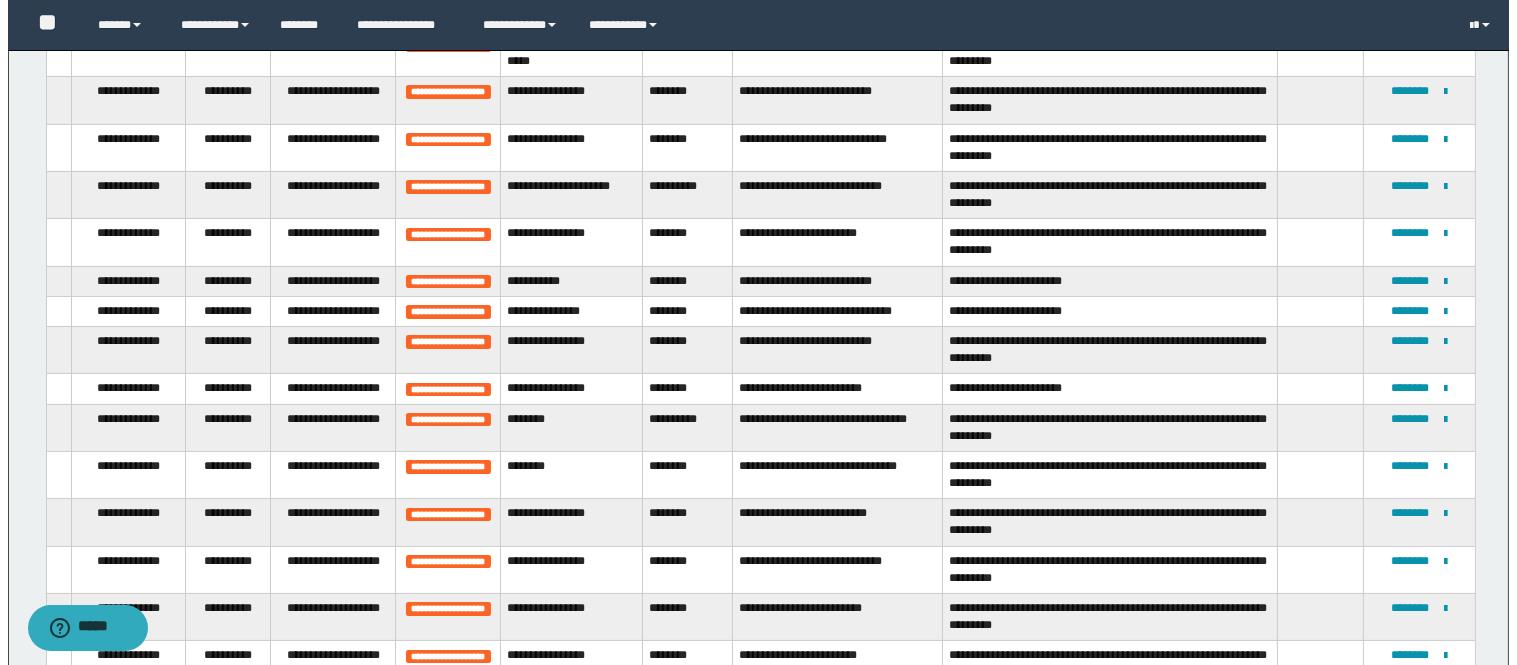 scroll, scrollTop: 777, scrollLeft: 0, axis: vertical 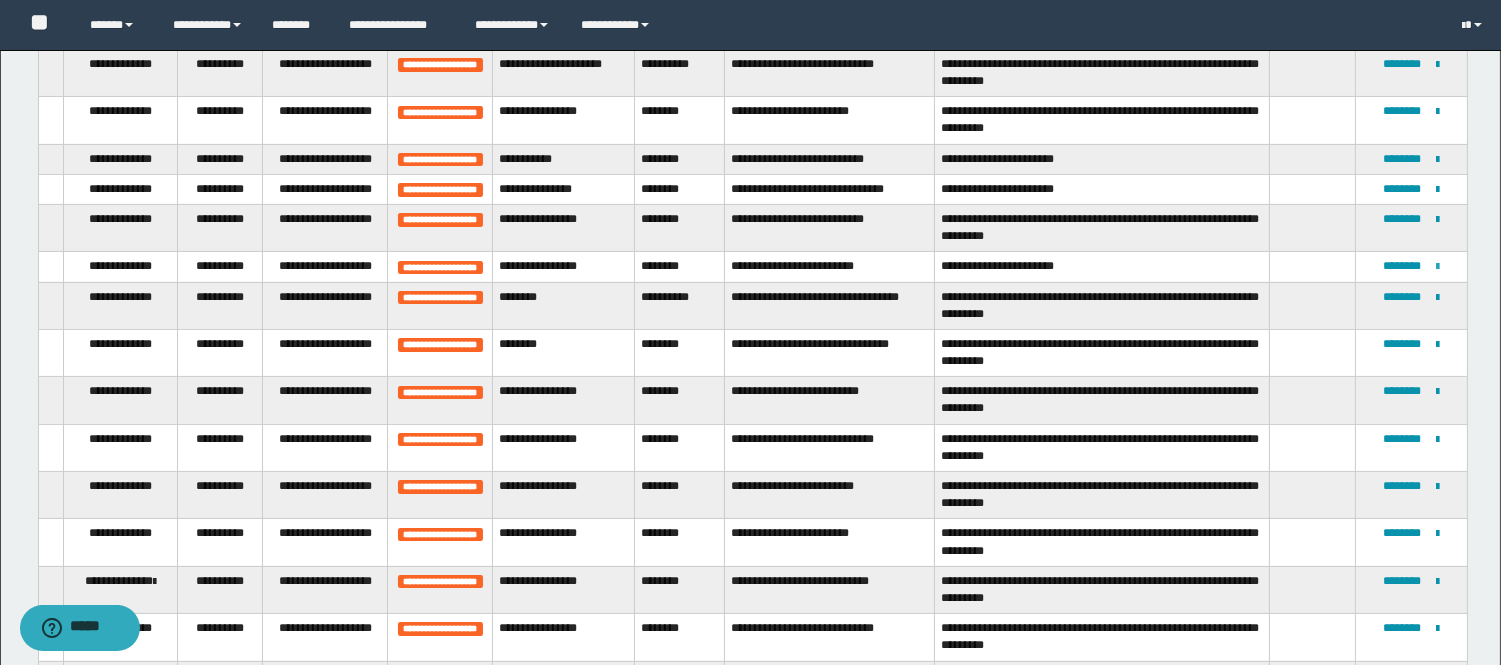 click at bounding box center (1437, 267) 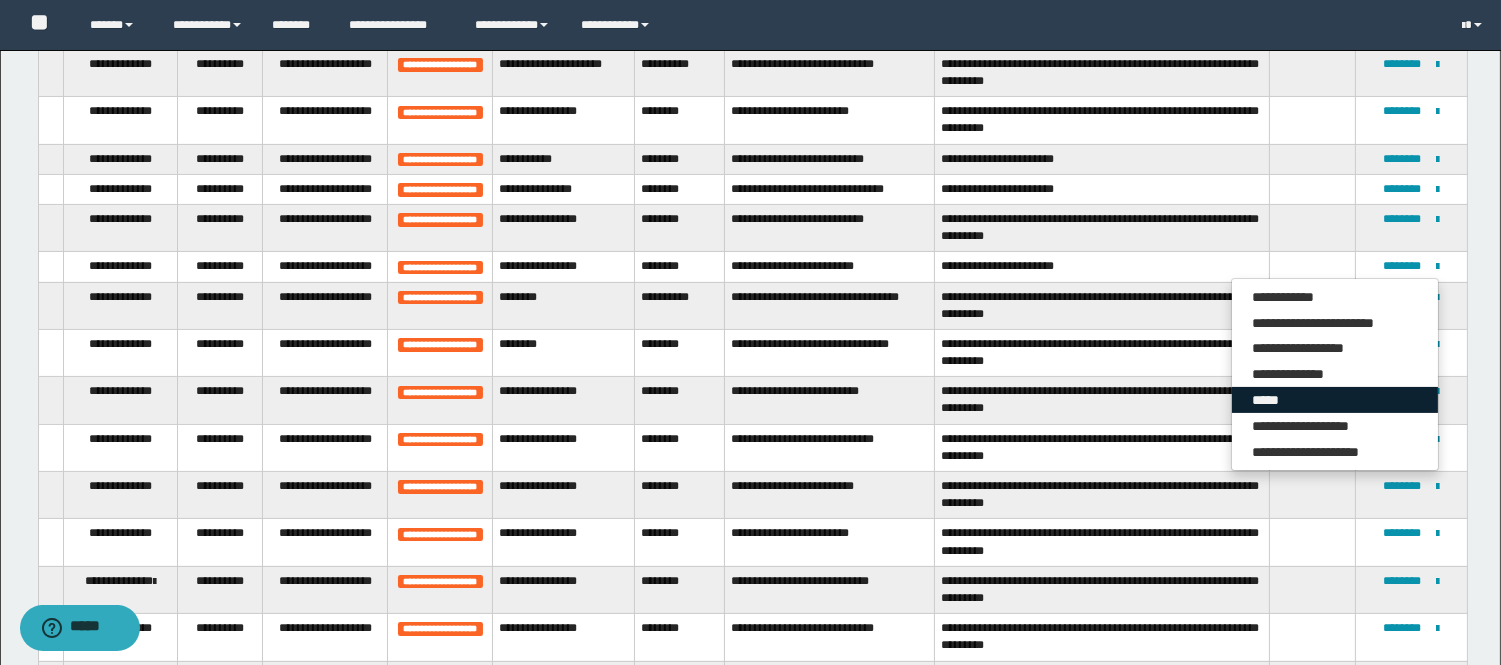 click on "*****" at bounding box center [1335, 400] 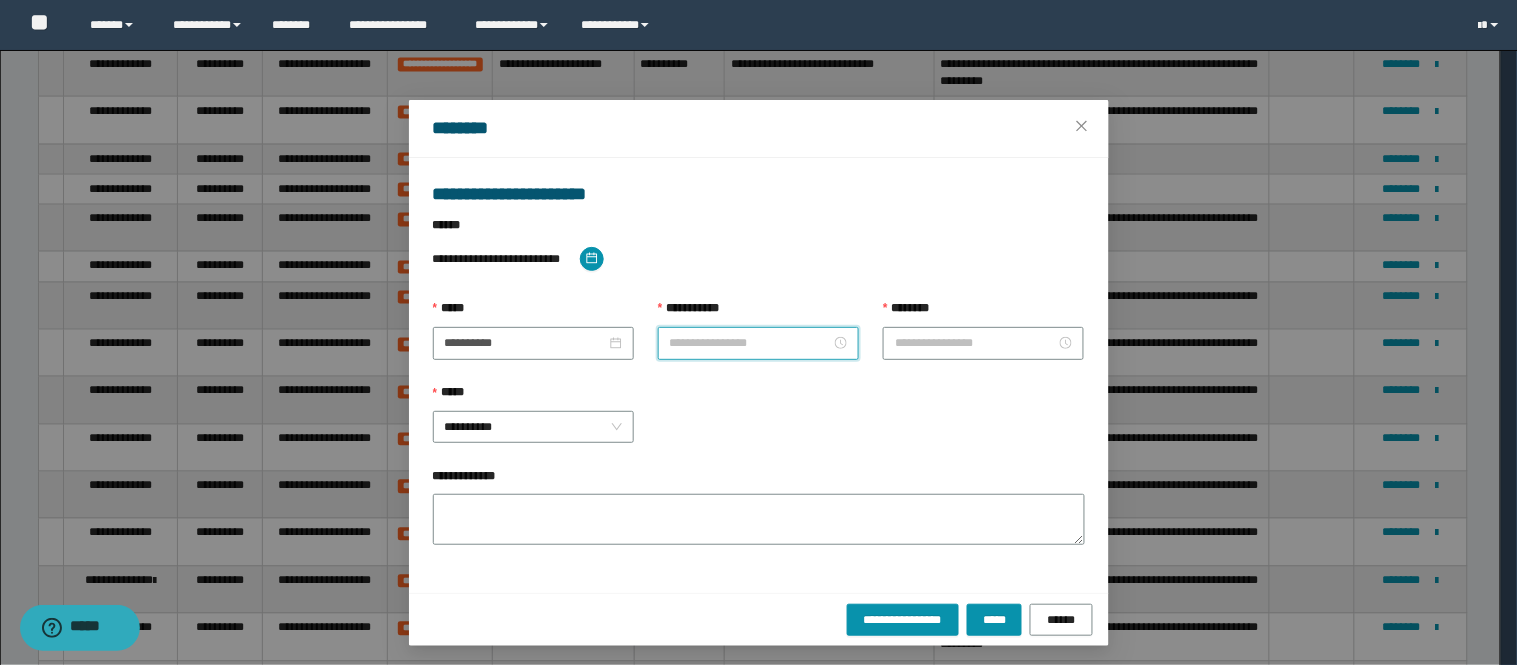 click on "**********" at bounding box center (750, 343) 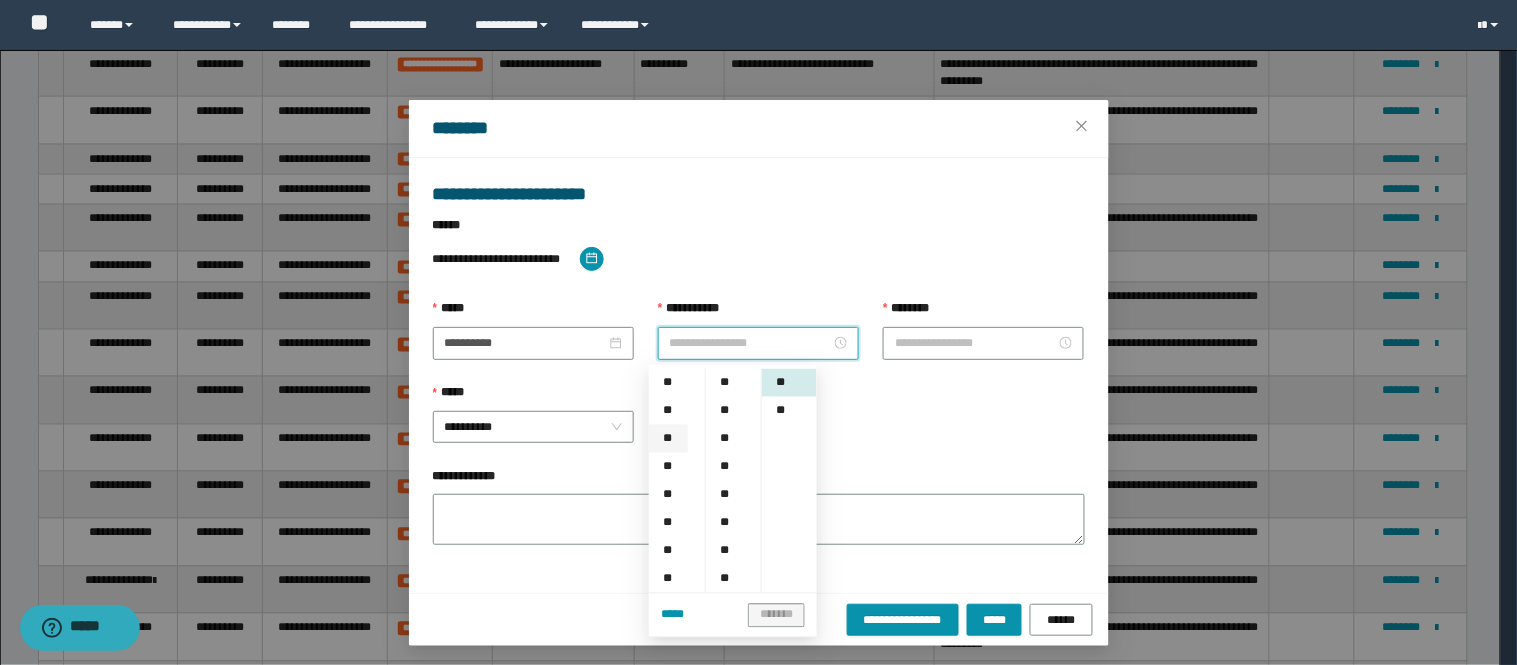 click on "**" at bounding box center (668, 439) 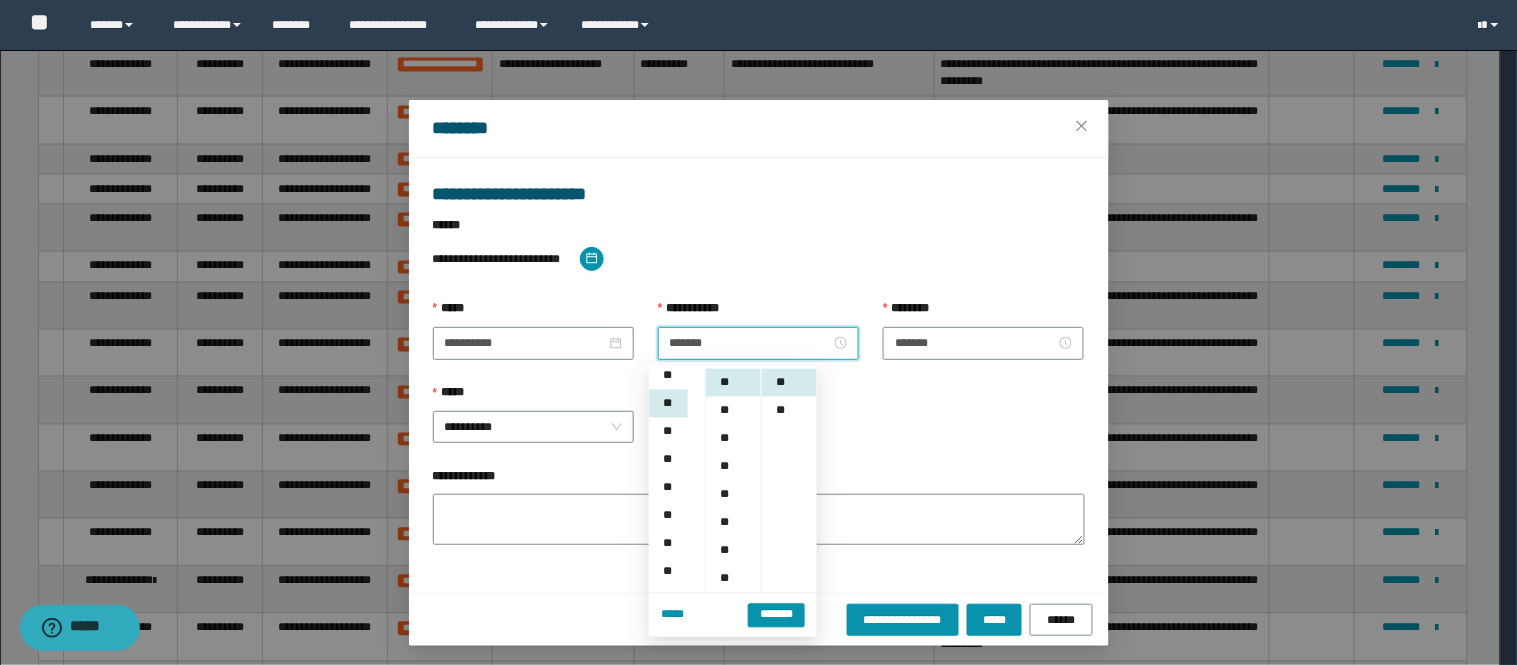 scroll, scrollTop: 55, scrollLeft: 0, axis: vertical 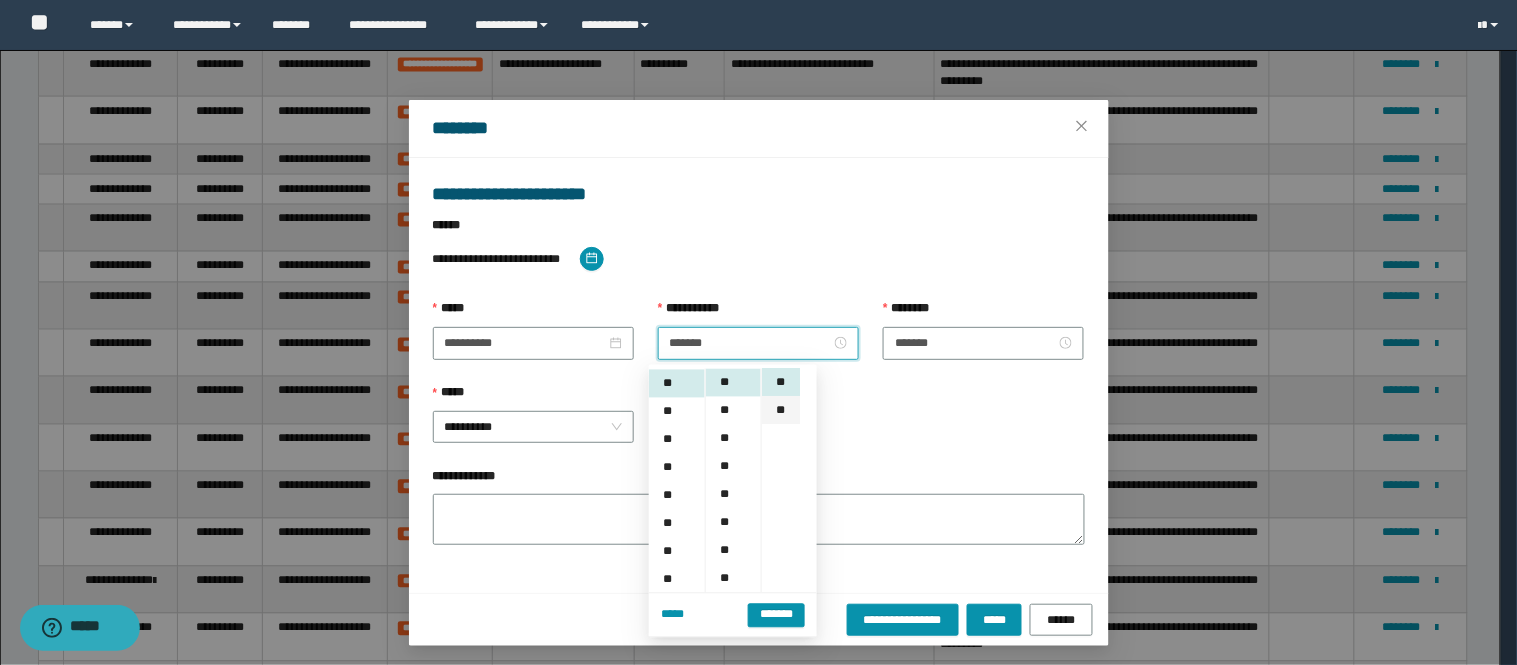 click on "**" at bounding box center [781, 411] 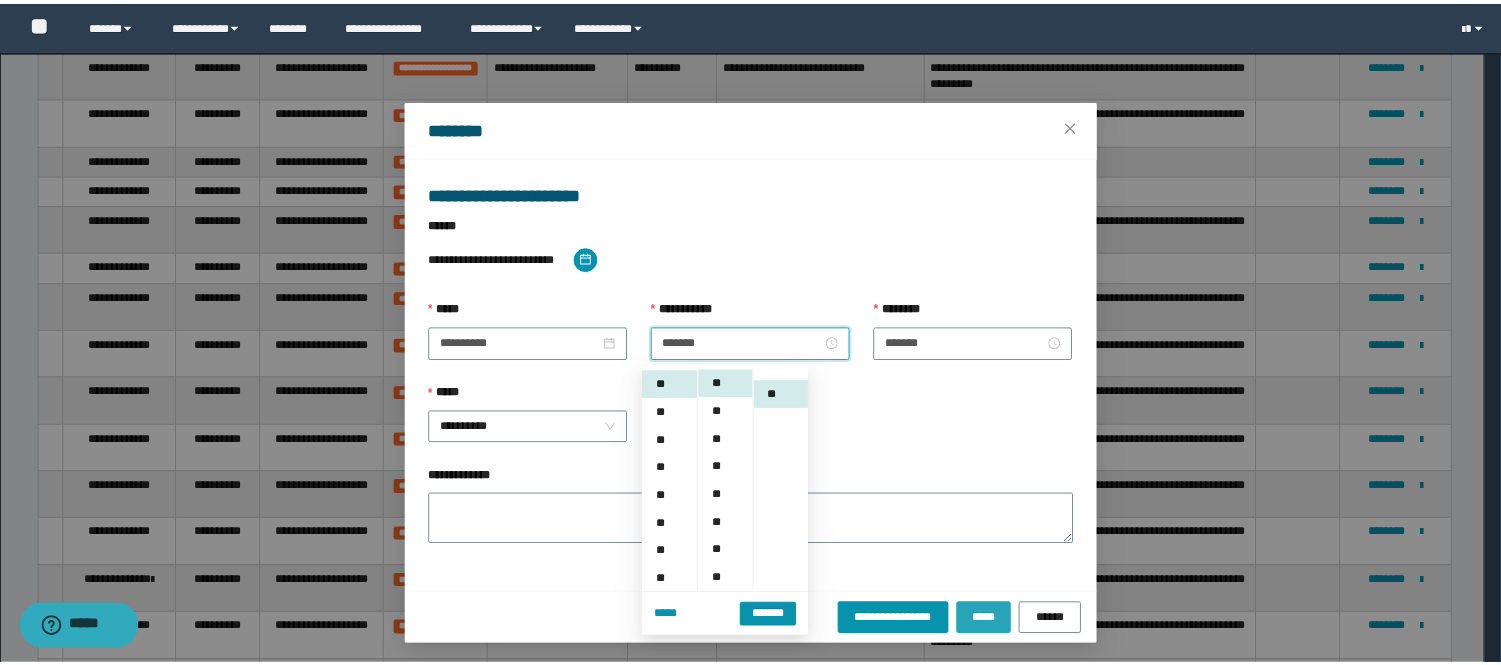 scroll, scrollTop: 27, scrollLeft: 0, axis: vertical 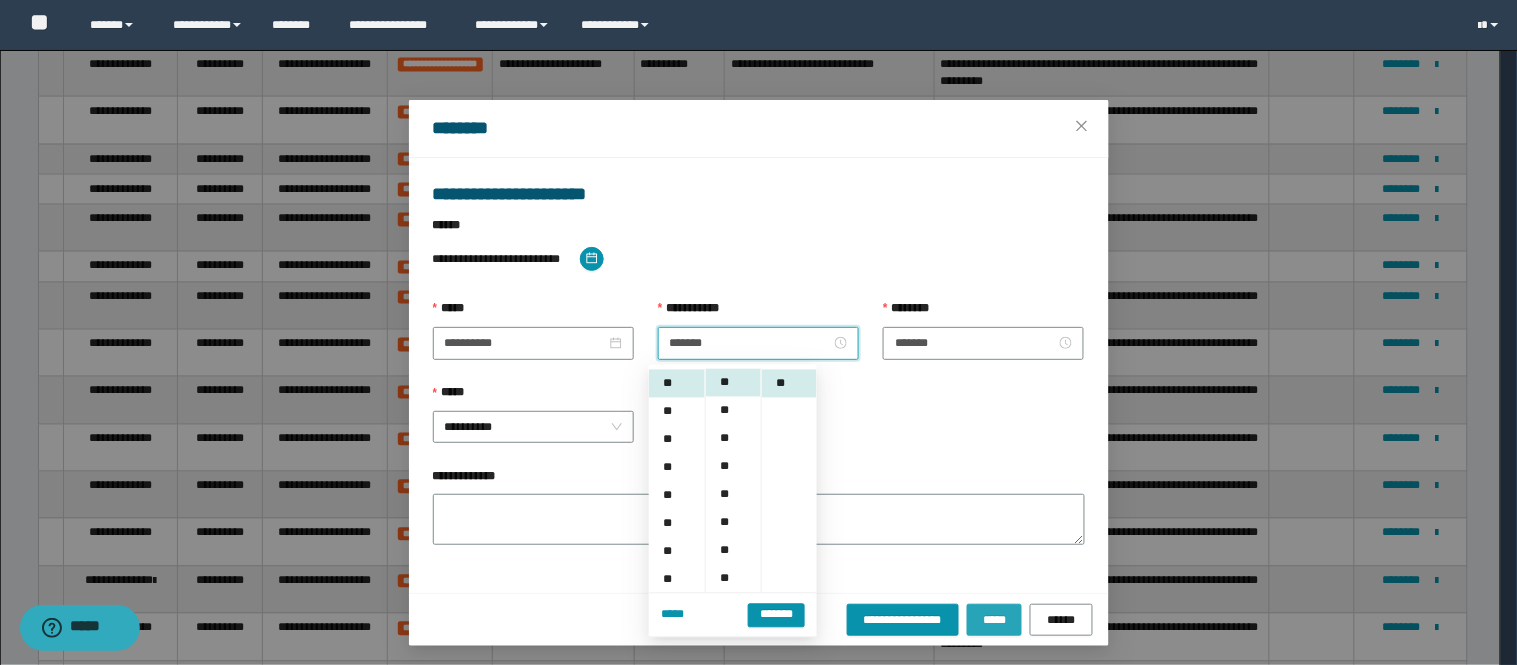 click on "*****" at bounding box center (994, 620) 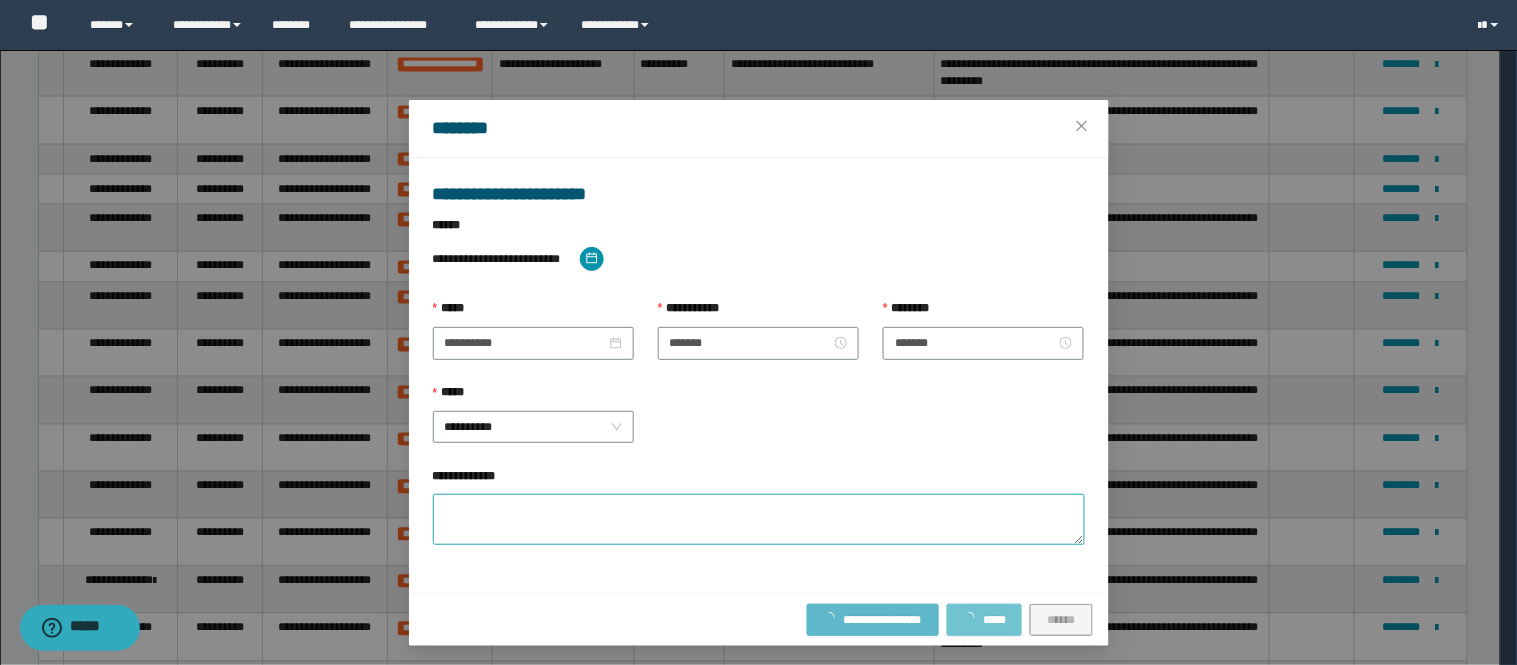 type 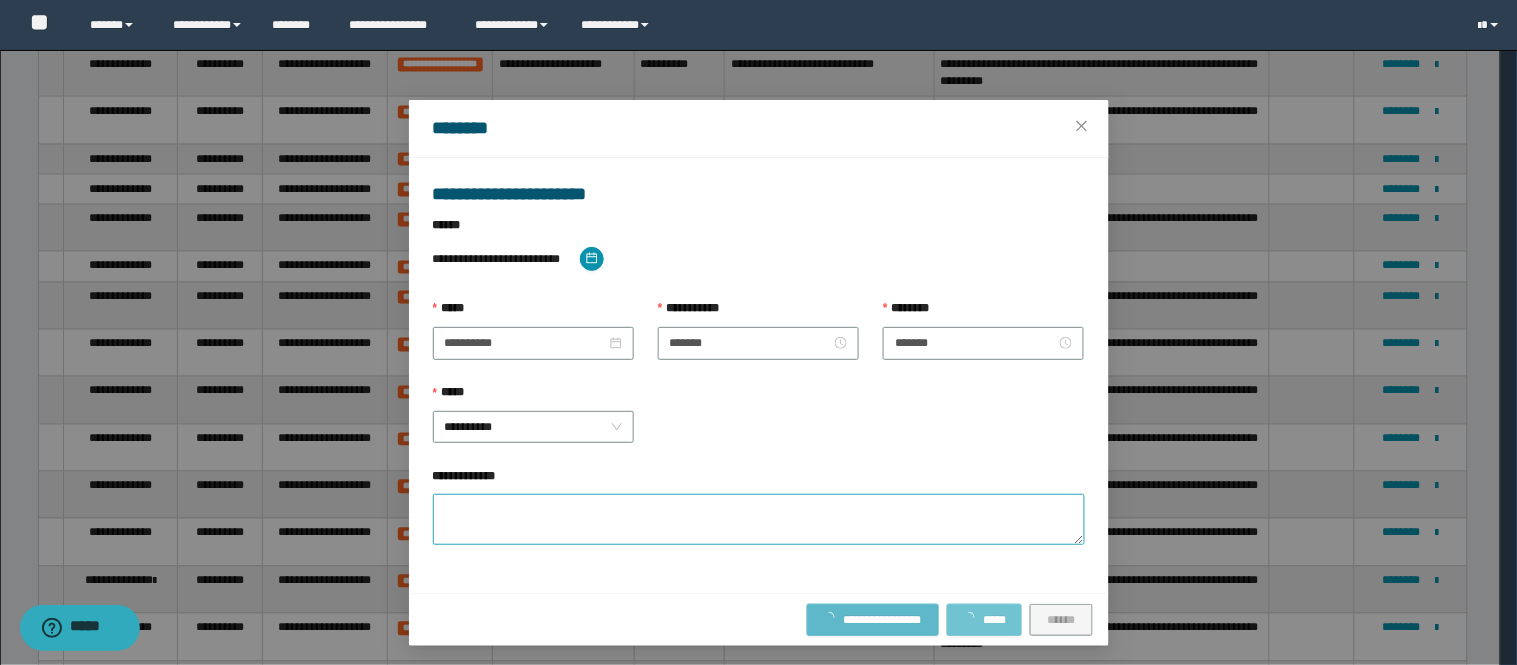 type 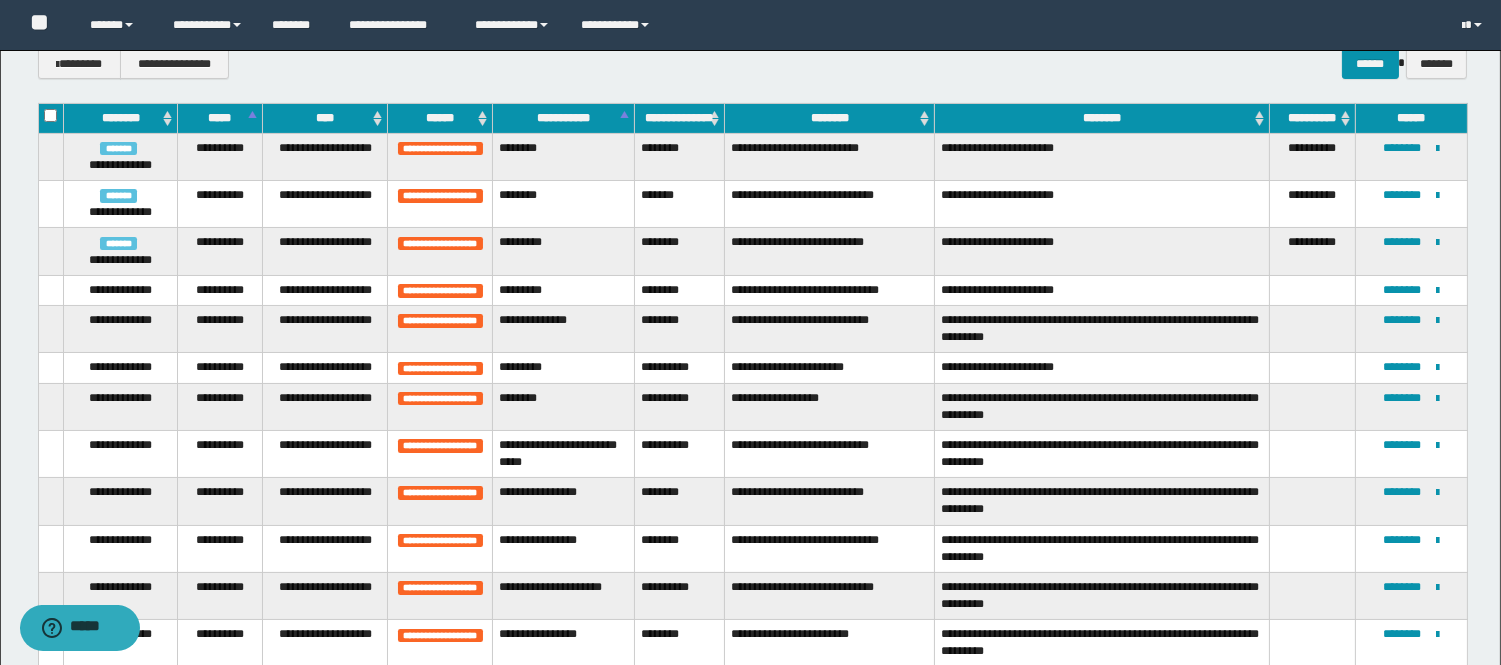 scroll, scrollTop: 0, scrollLeft: 0, axis: both 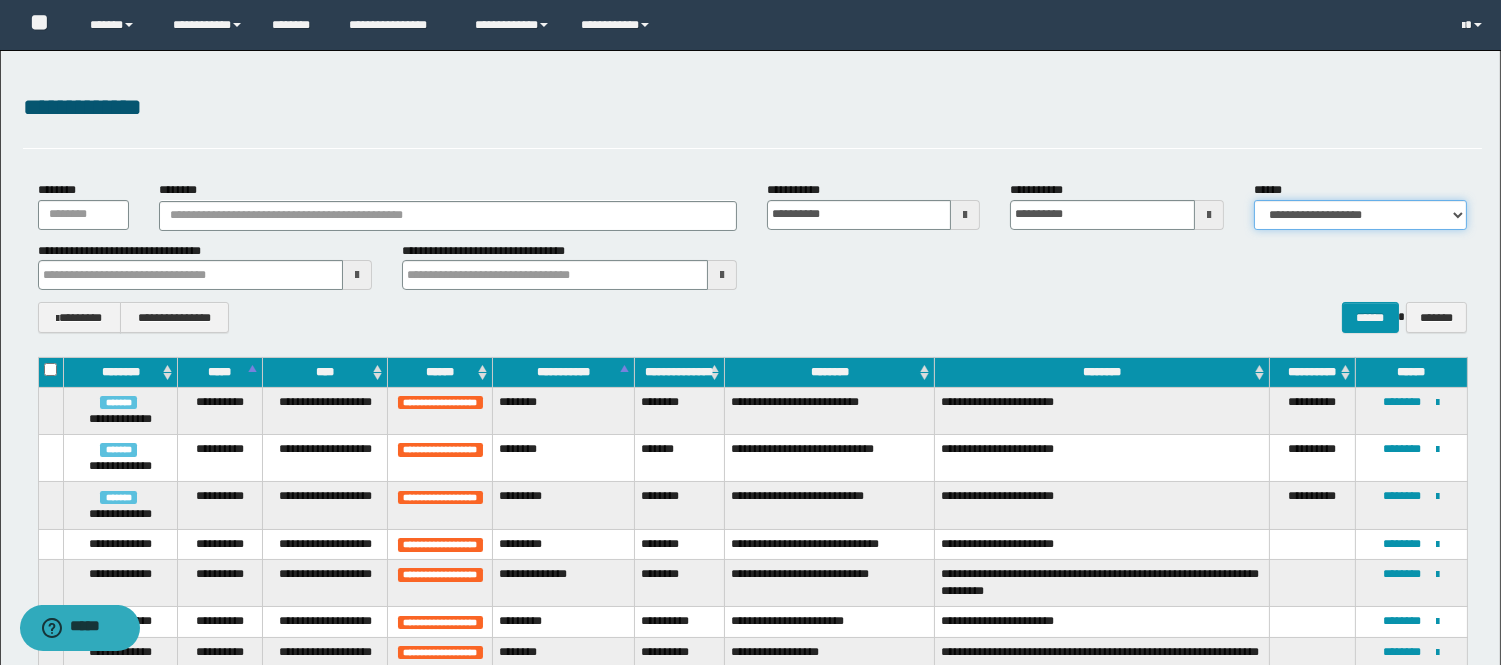 click on "**********" at bounding box center (1360, 215) 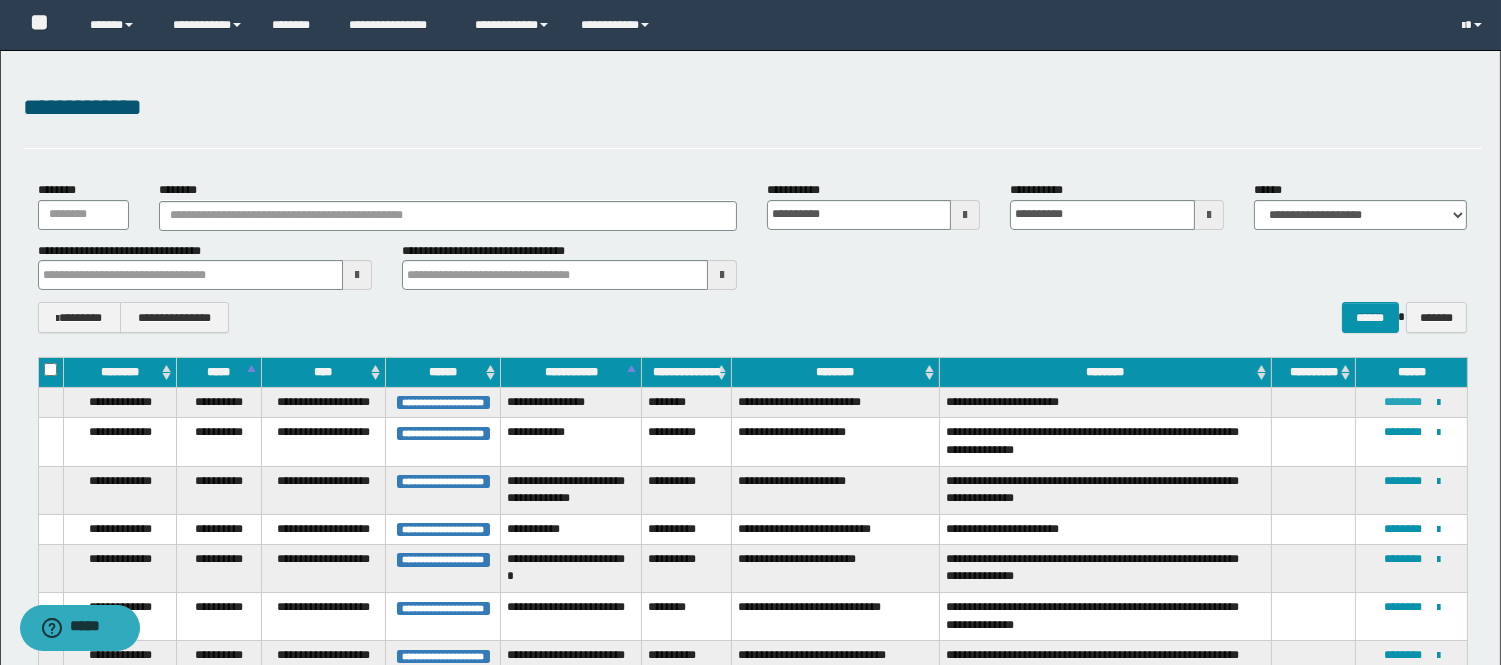click on "********" at bounding box center [1403, 402] 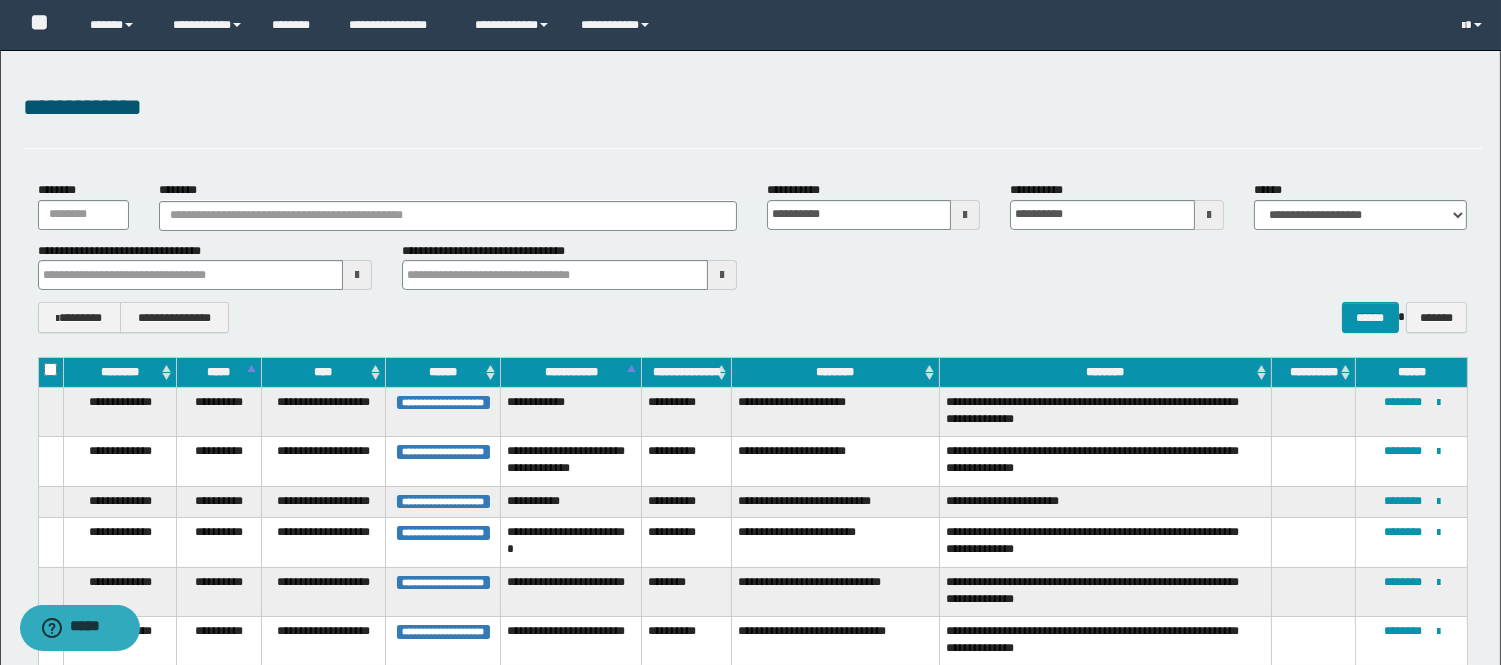 type 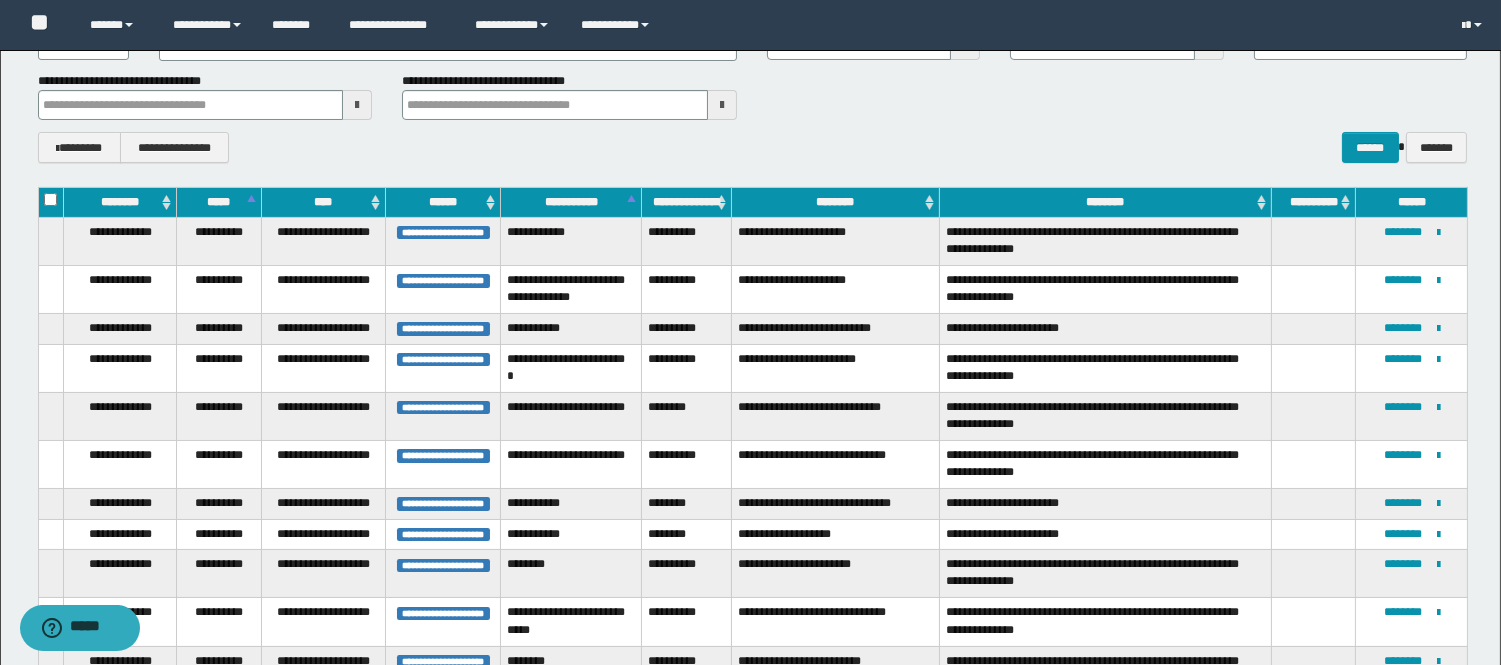 scroll, scrollTop: 0, scrollLeft: 0, axis: both 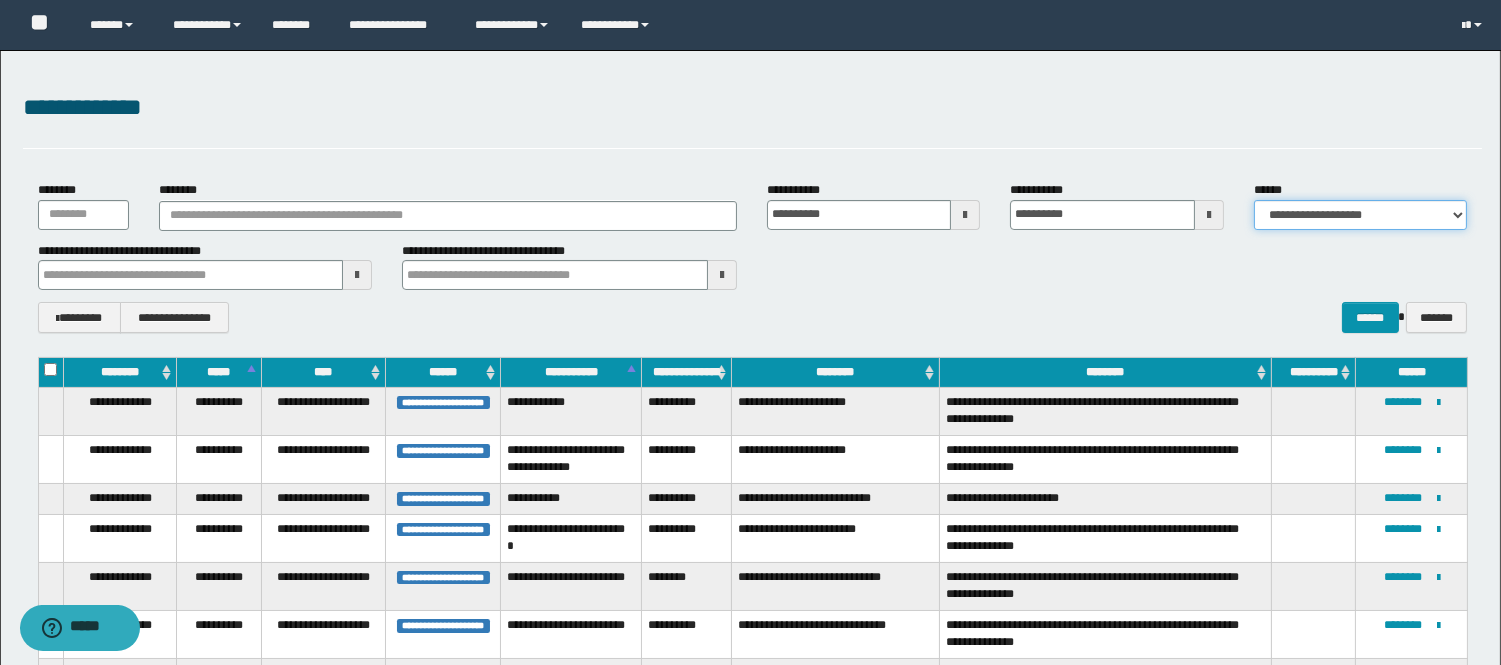 click on "**********" at bounding box center (1360, 215) 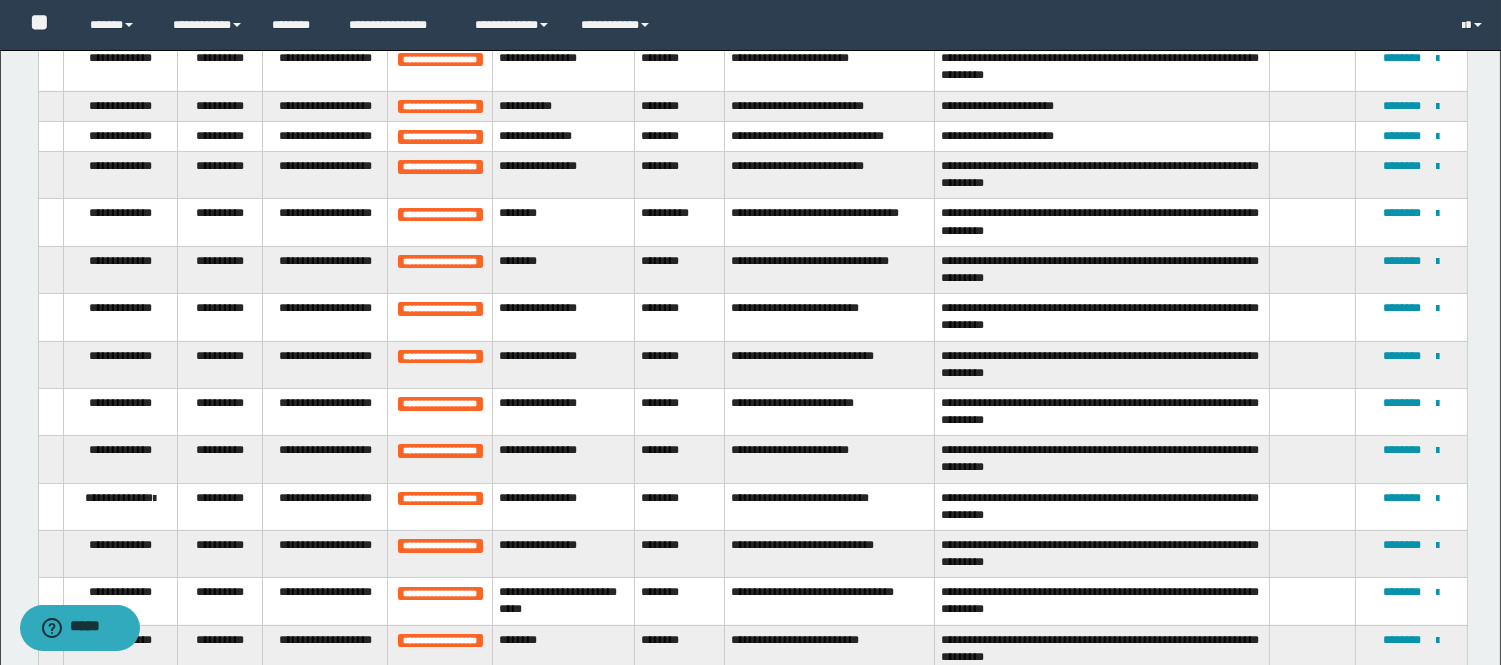 scroll, scrollTop: 777, scrollLeft: 0, axis: vertical 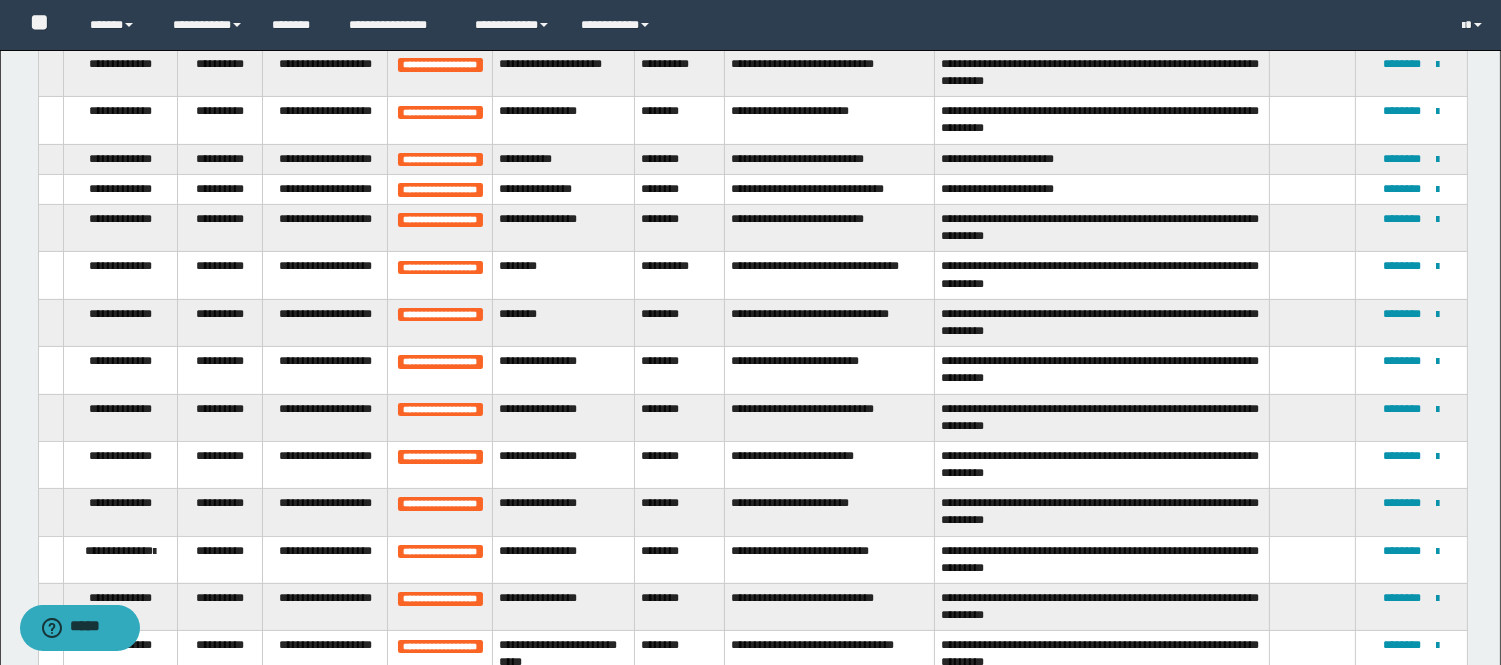 drag, startPoint x: 1400, startPoint y: 267, endPoint x: 1274, endPoint y: 278, distance: 126.47925 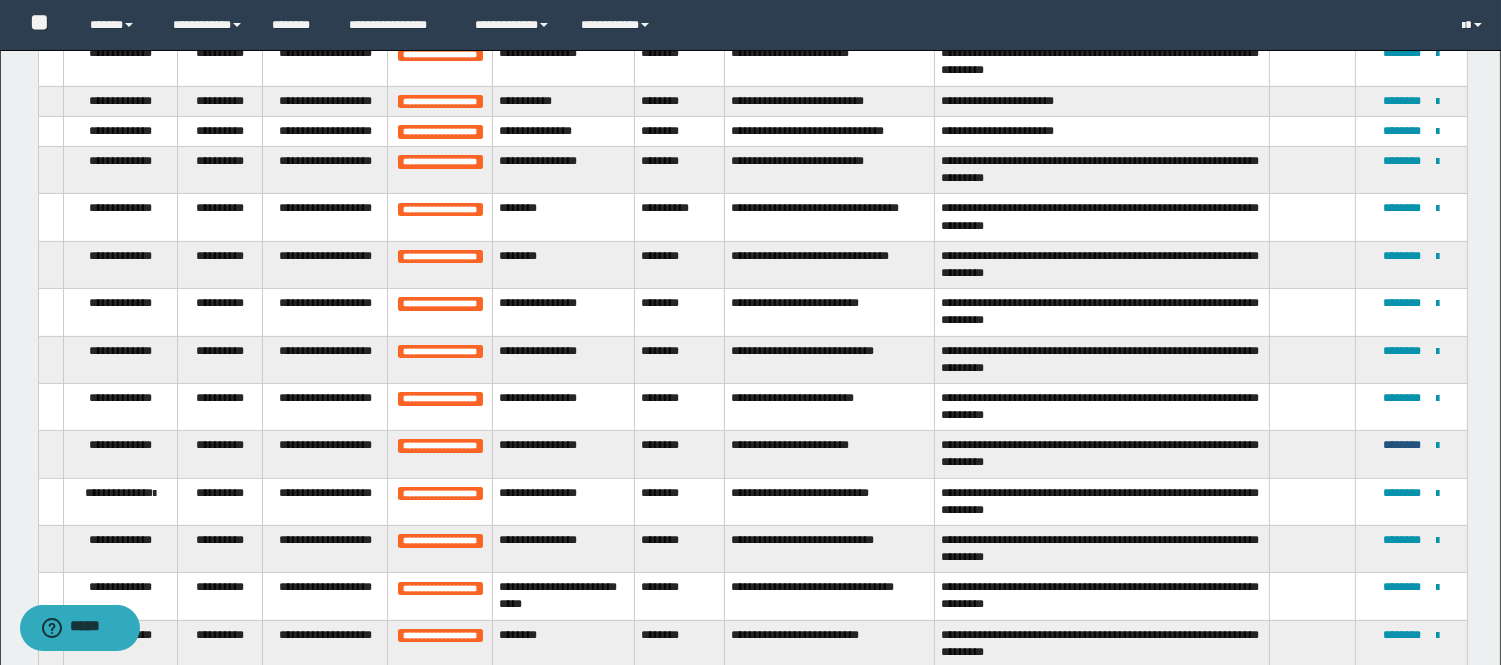 scroll, scrollTop: 888, scrollLeft: 0, axis: vertical 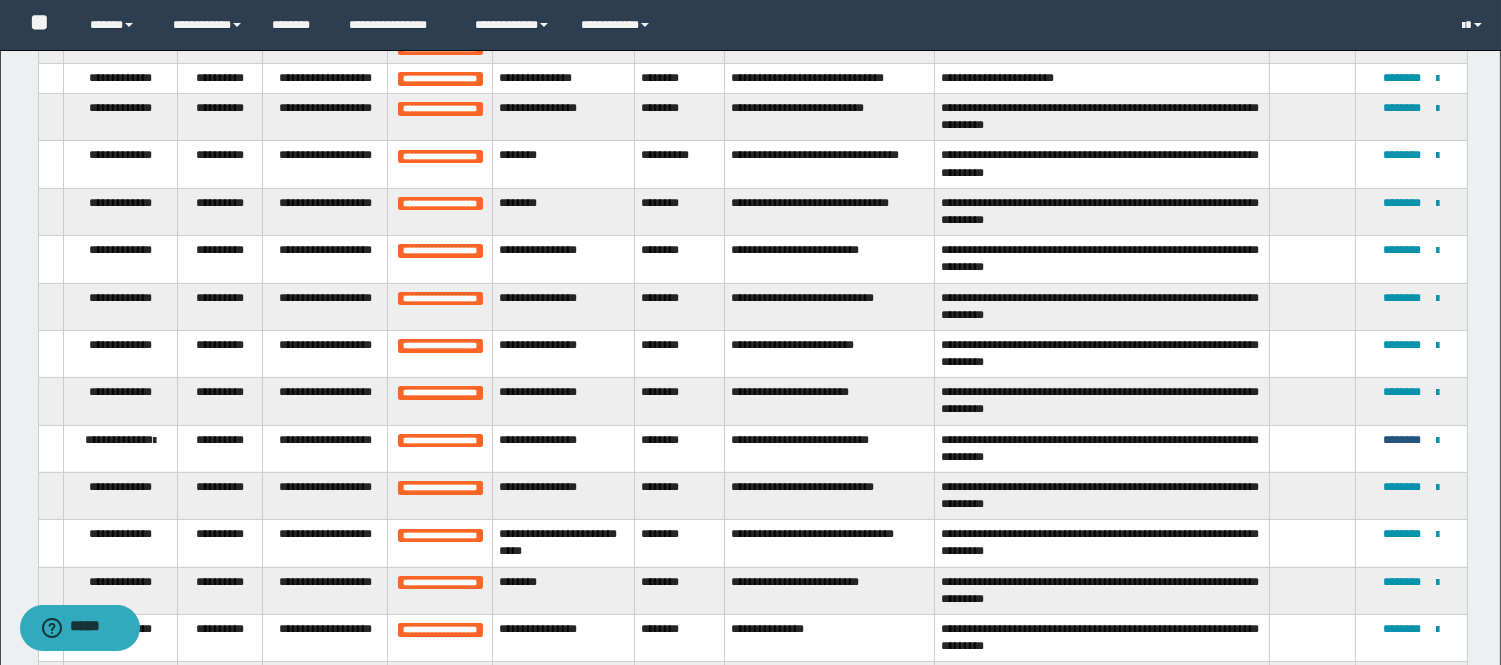 type 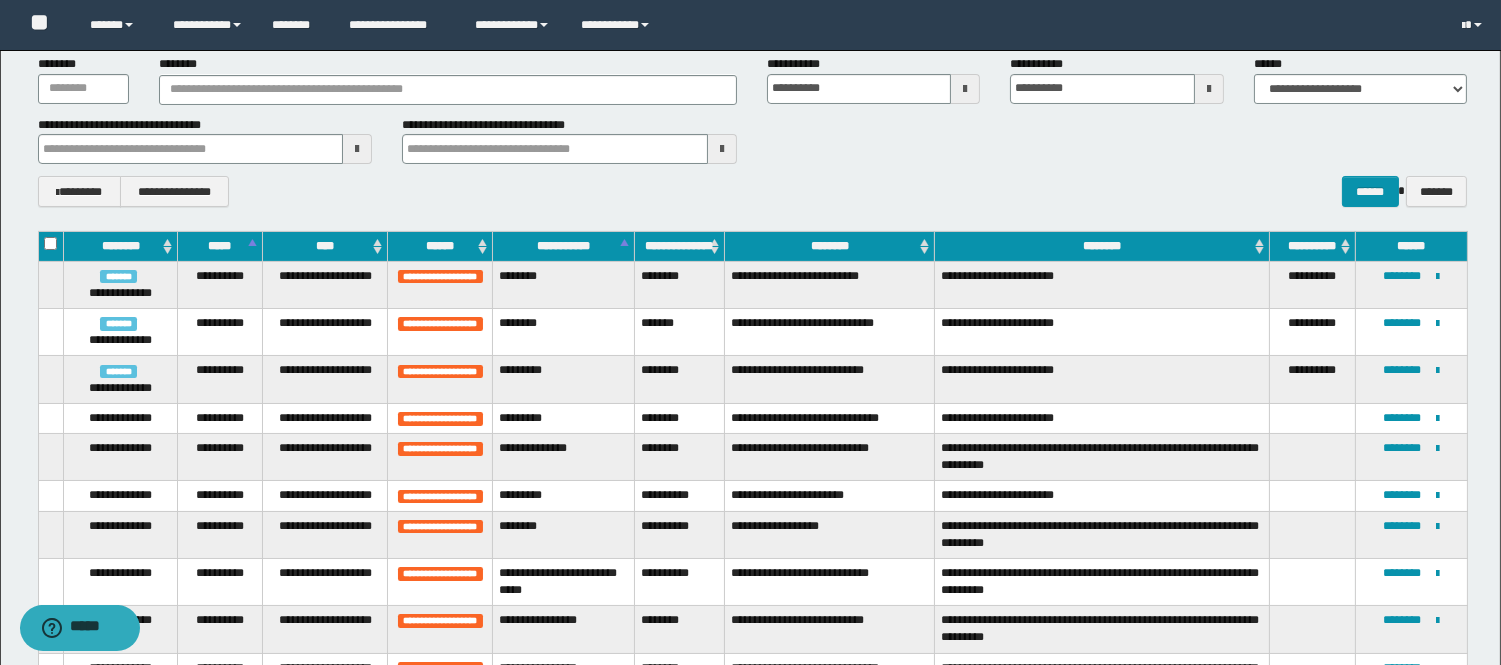 scroll, scrollTop: 0, scrollLeft: 0, axis: both 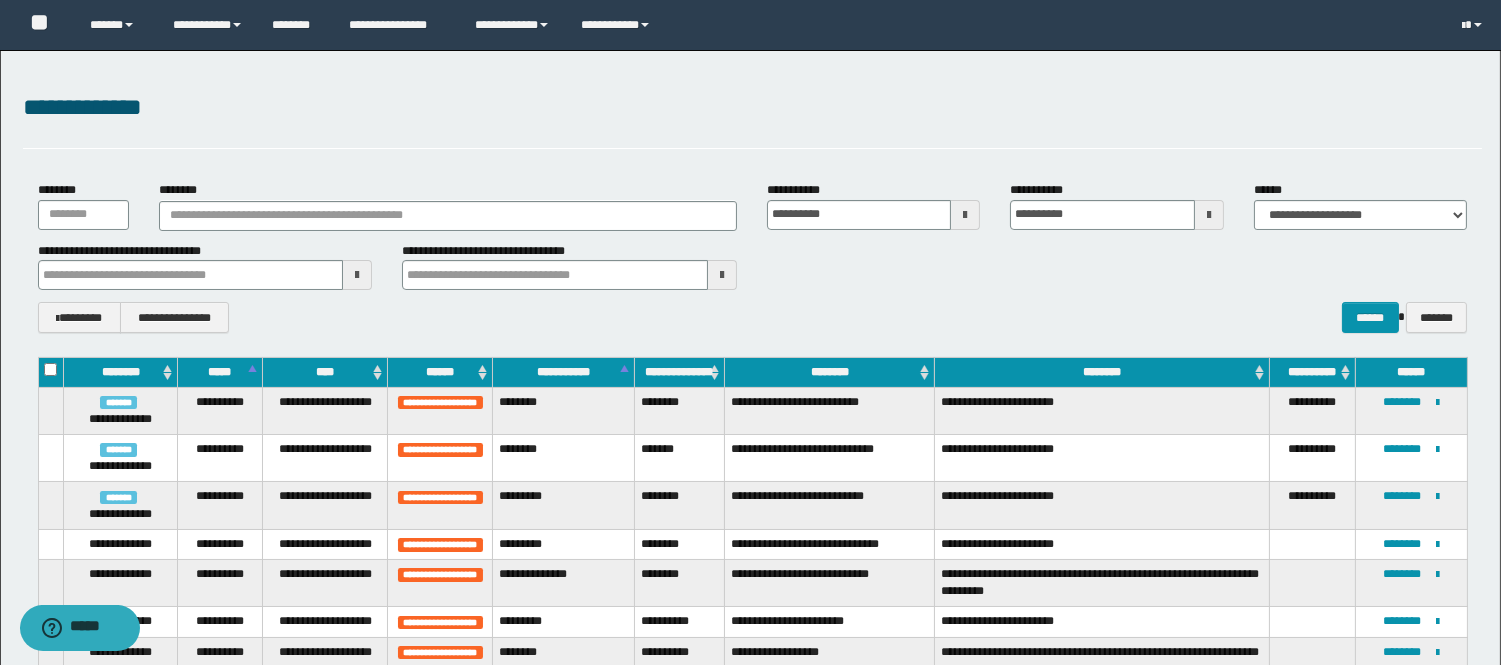 type 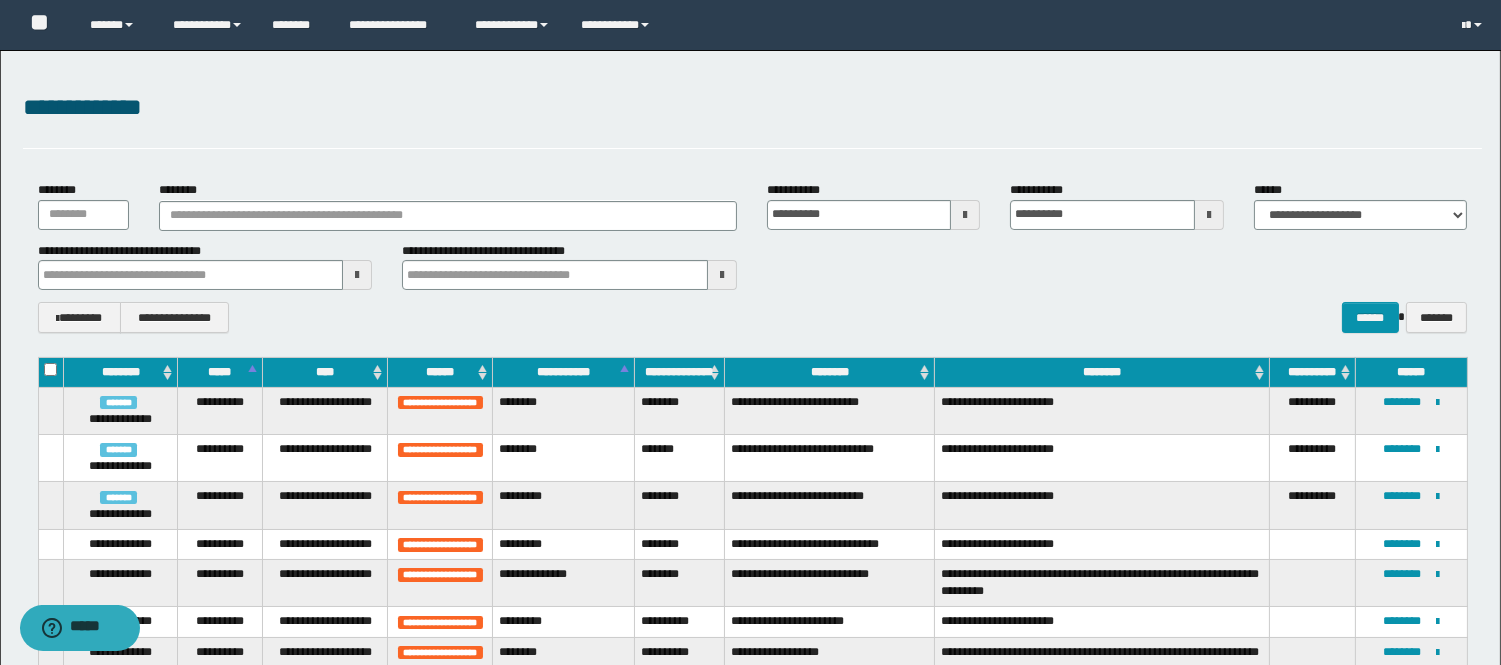 type 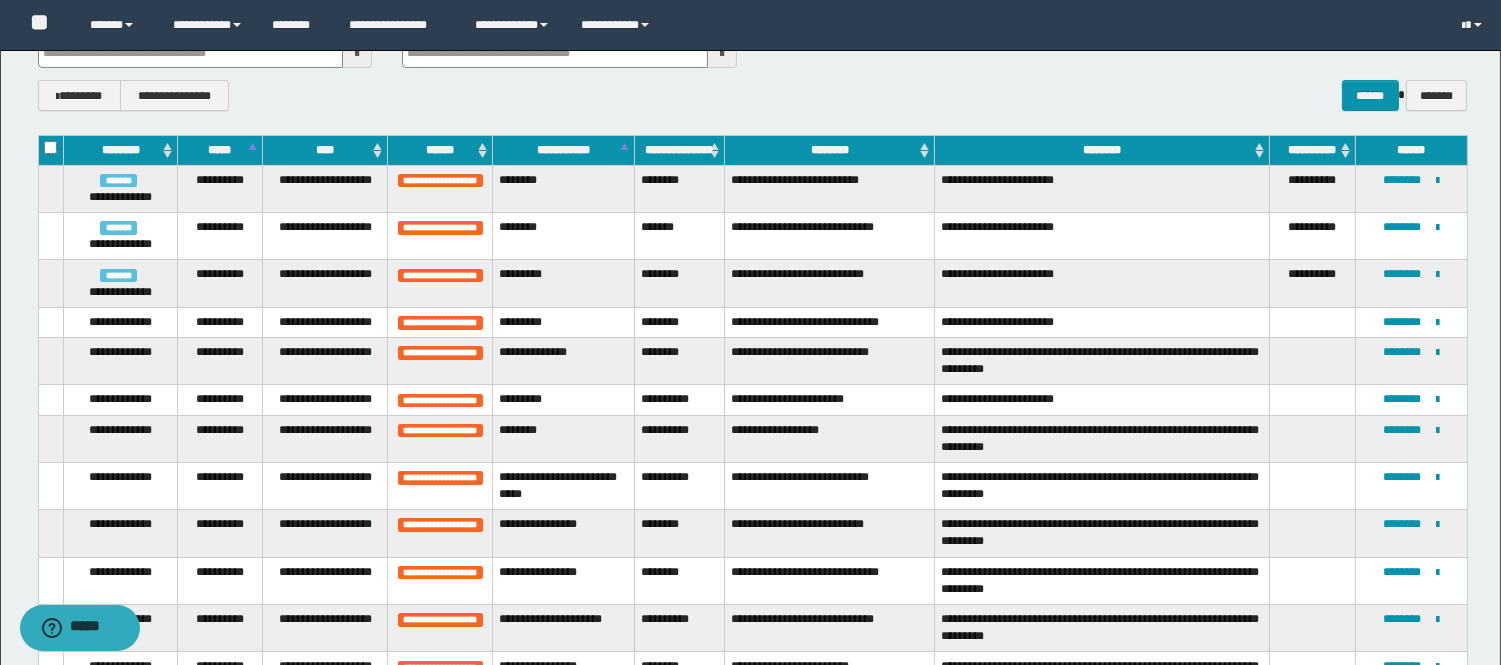 scroll, scrollTop: 444, scrollLeft: 0, axis: vertical 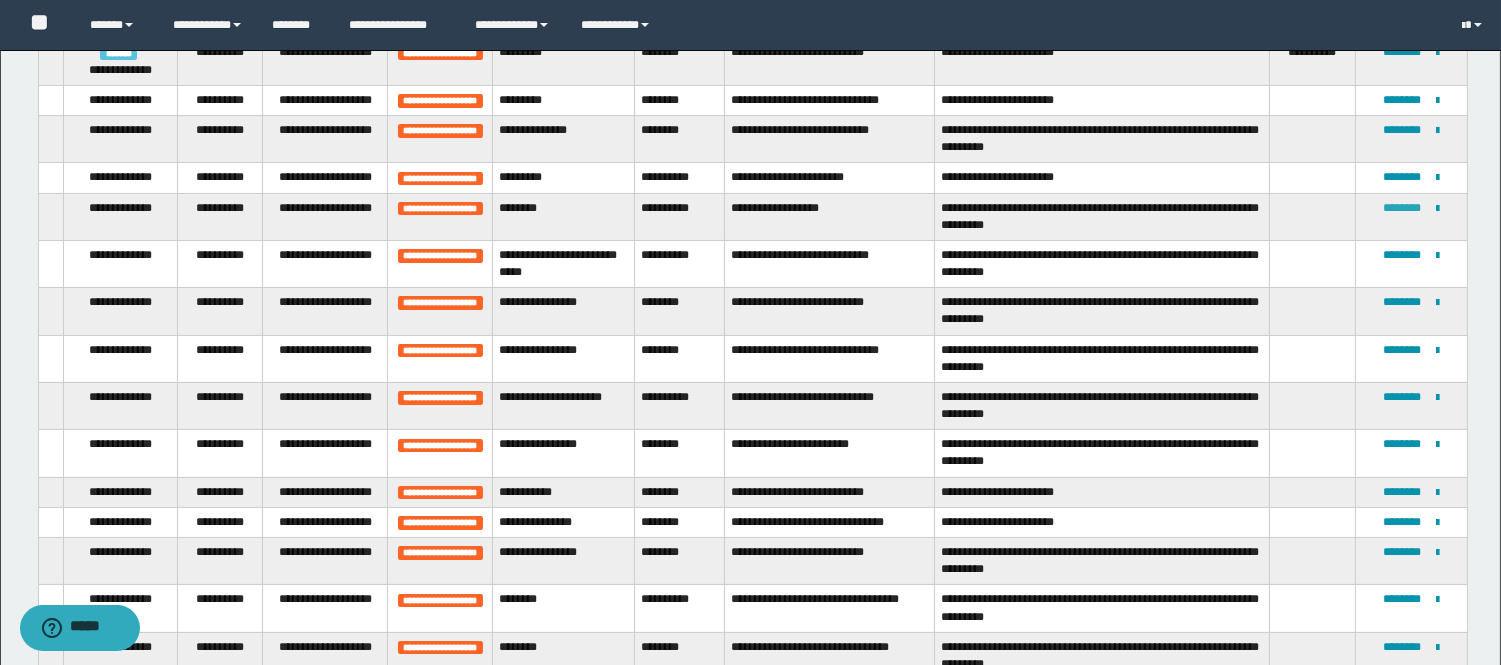 click on "********" at bounding box center [1402, 208] 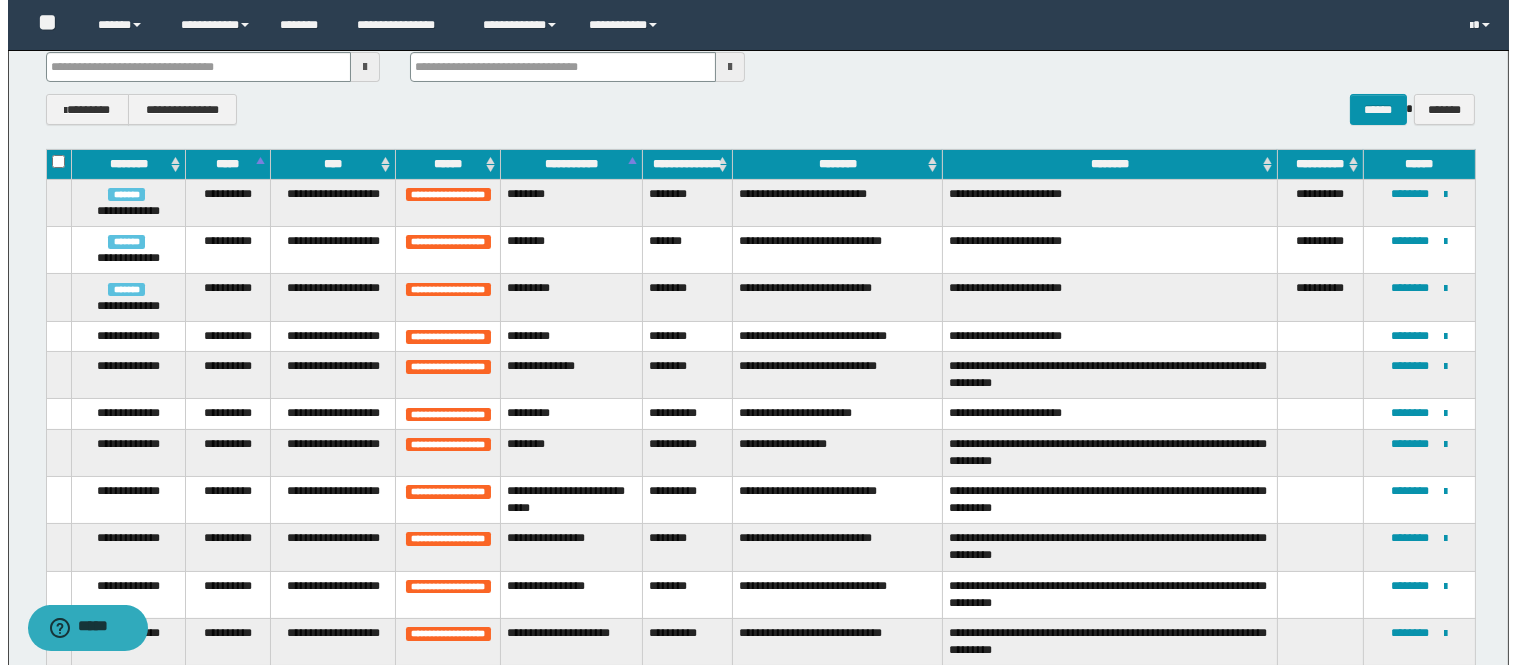 scroll, scrollTop: 0, scrollLeft: 0, axis: both 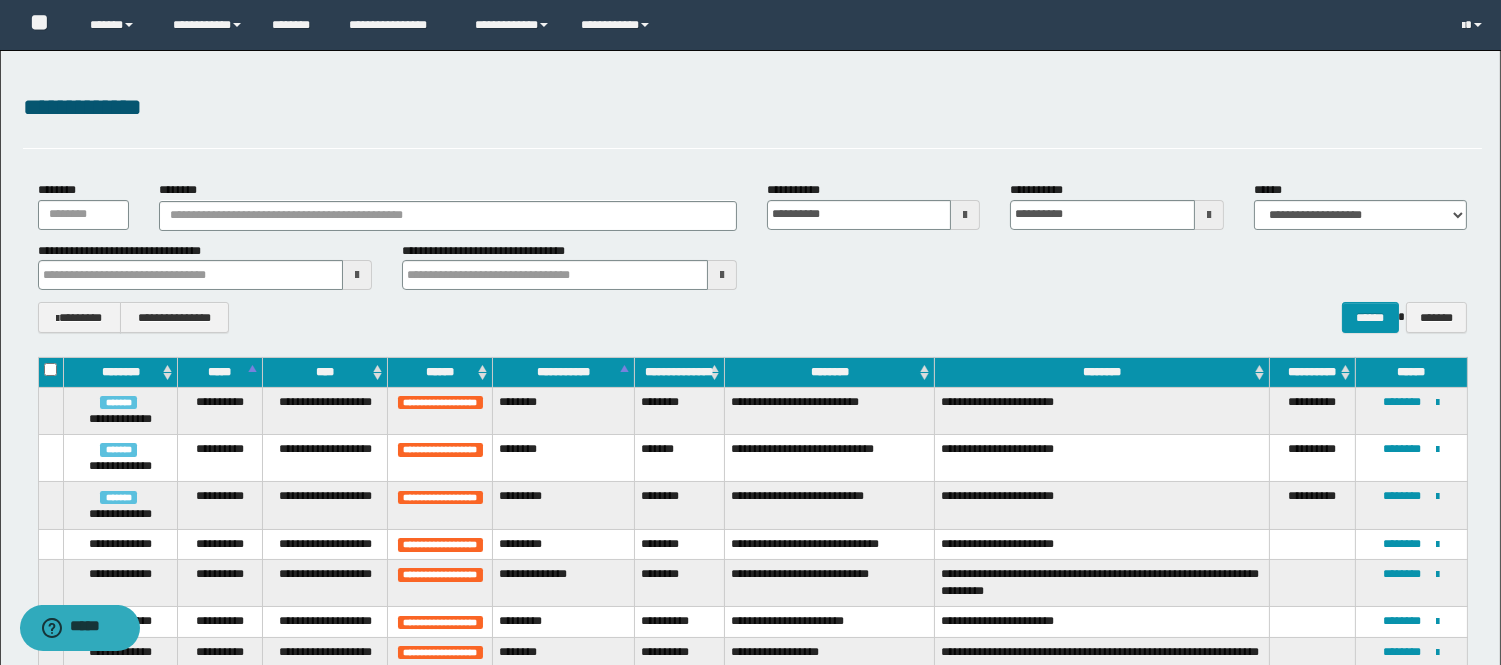 type 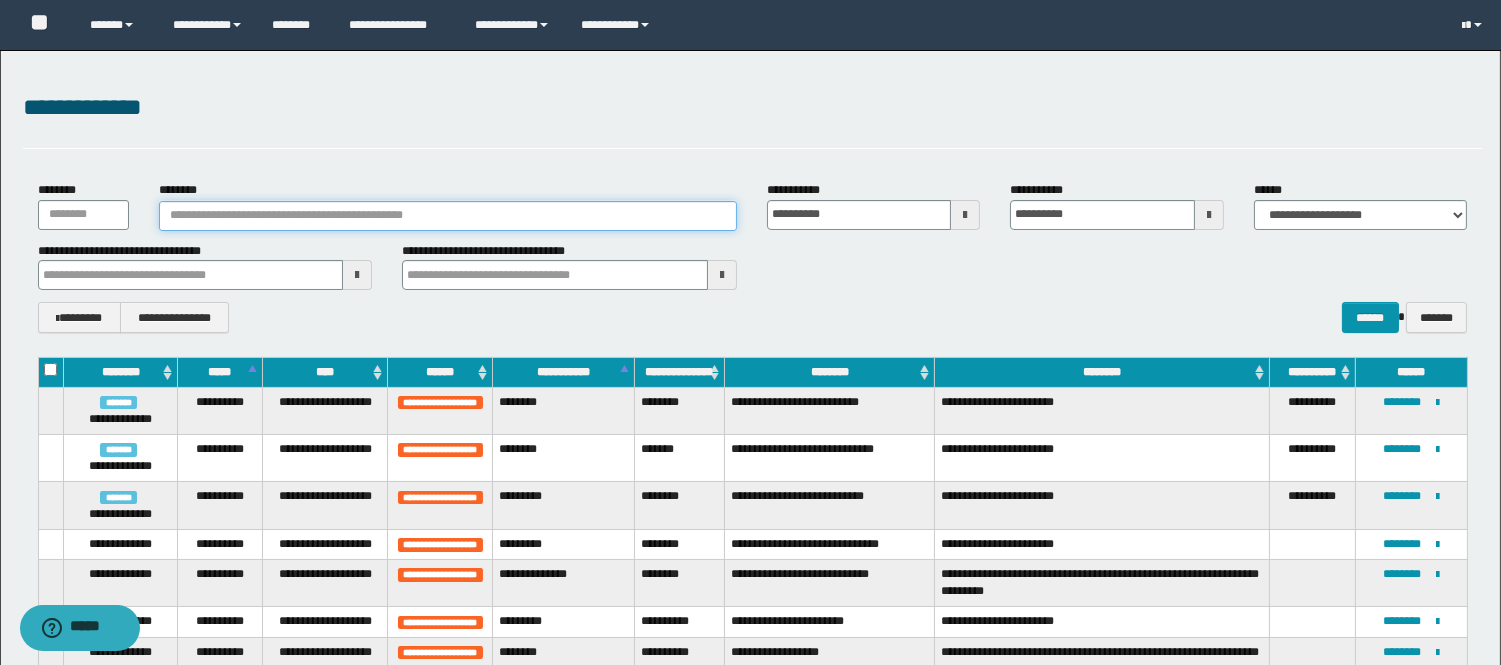 click on "********" at bounding box center (448, 216) 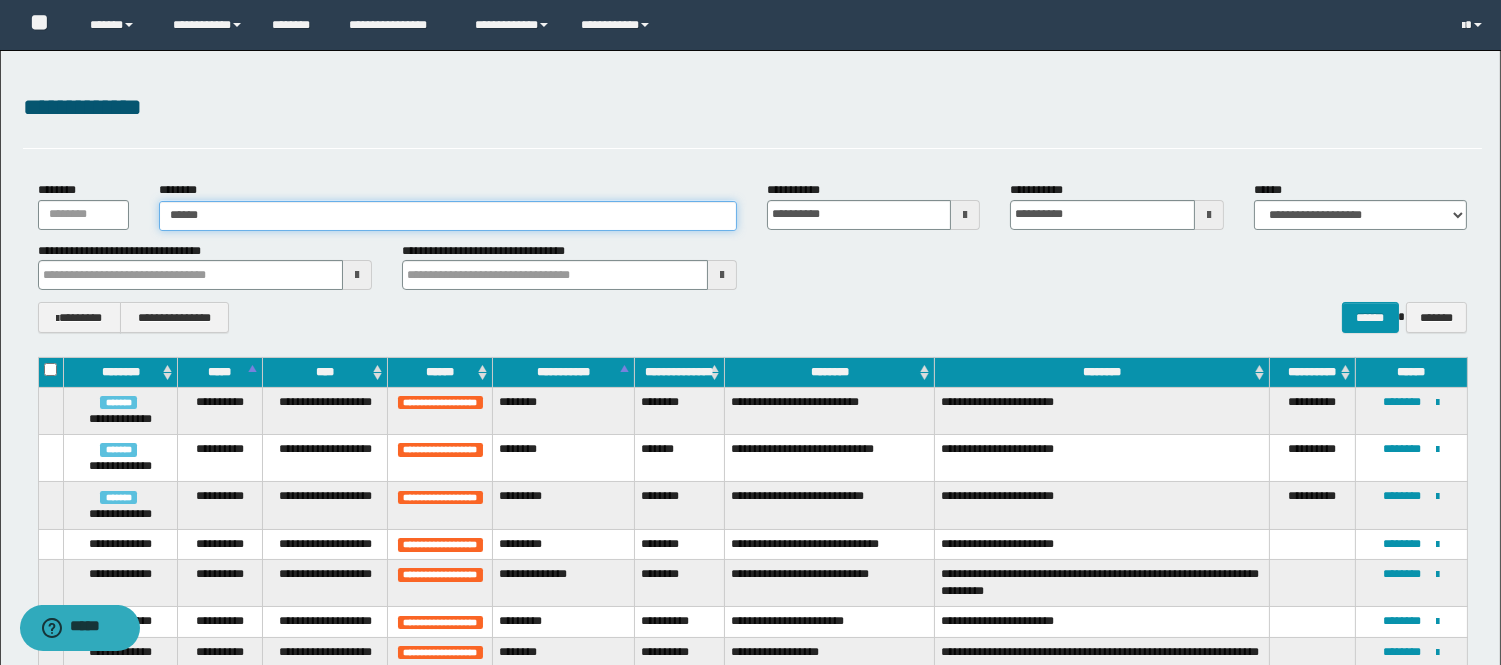 type on "*******" 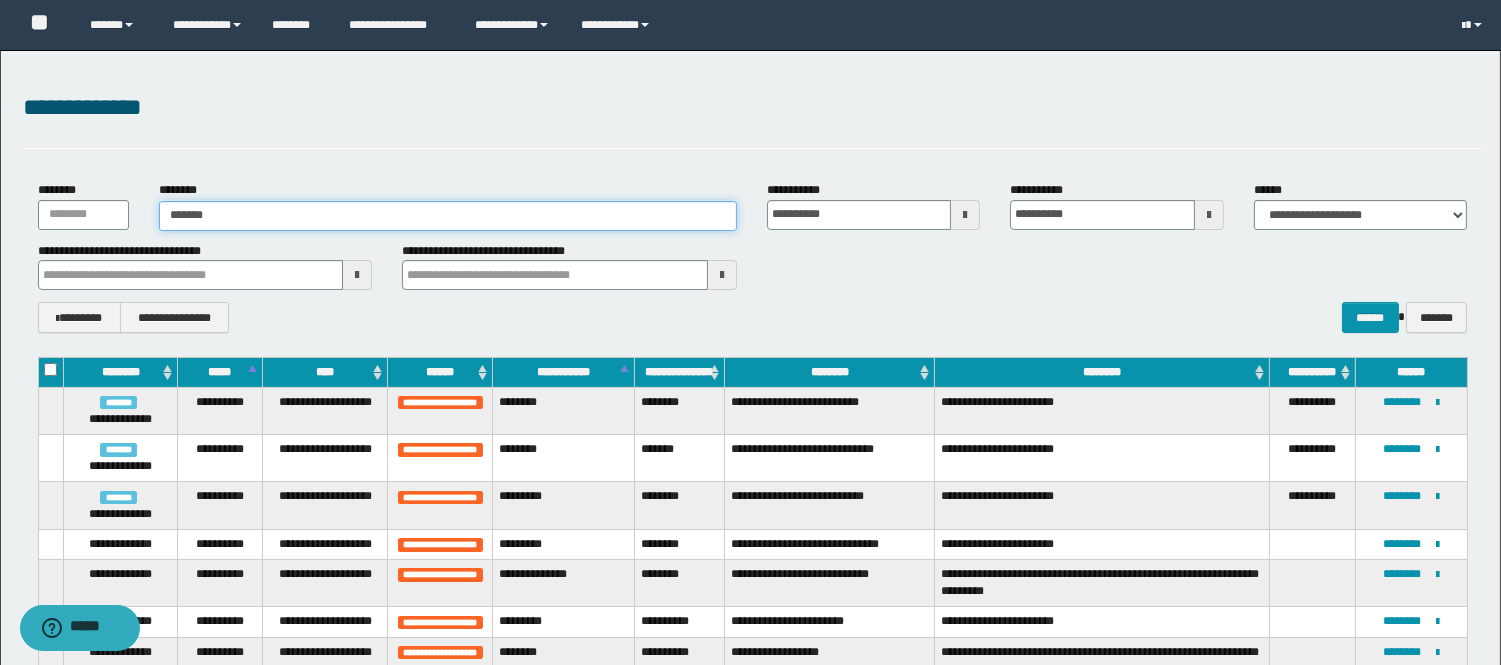 type on "*******" 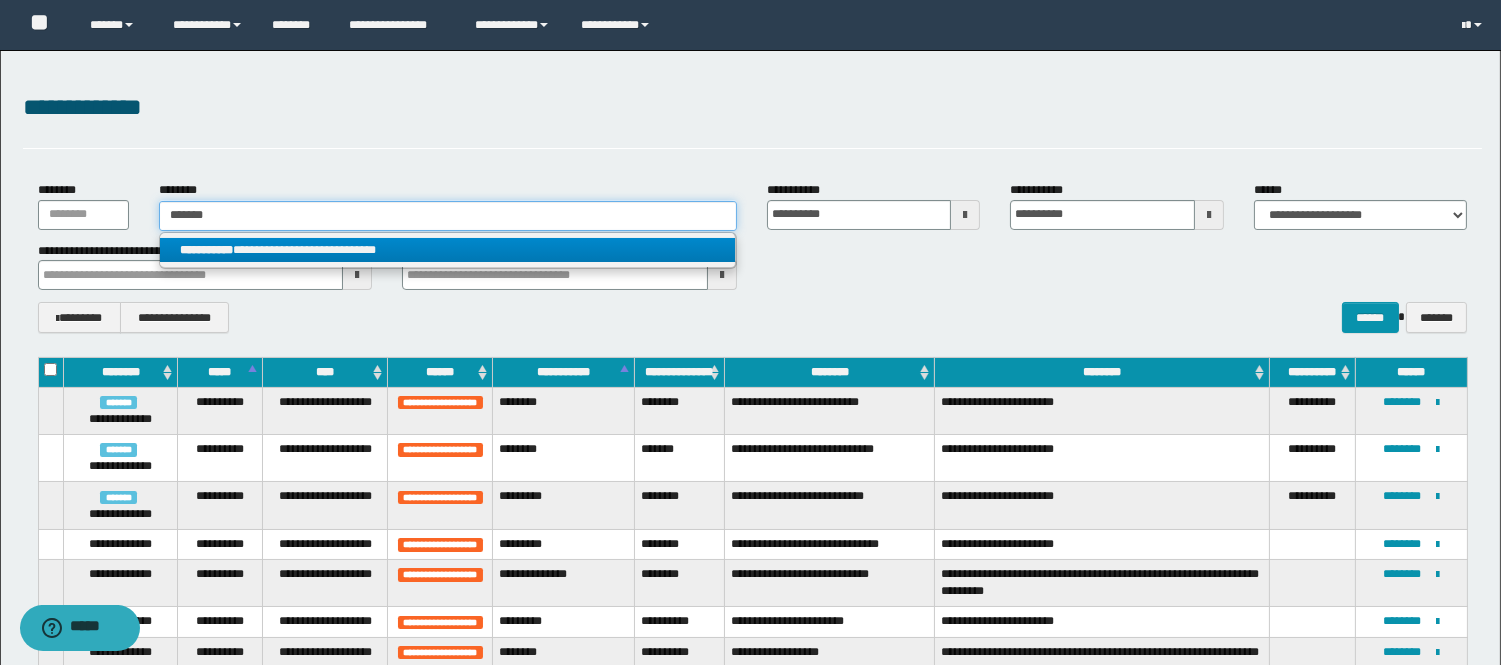 type on "*******" 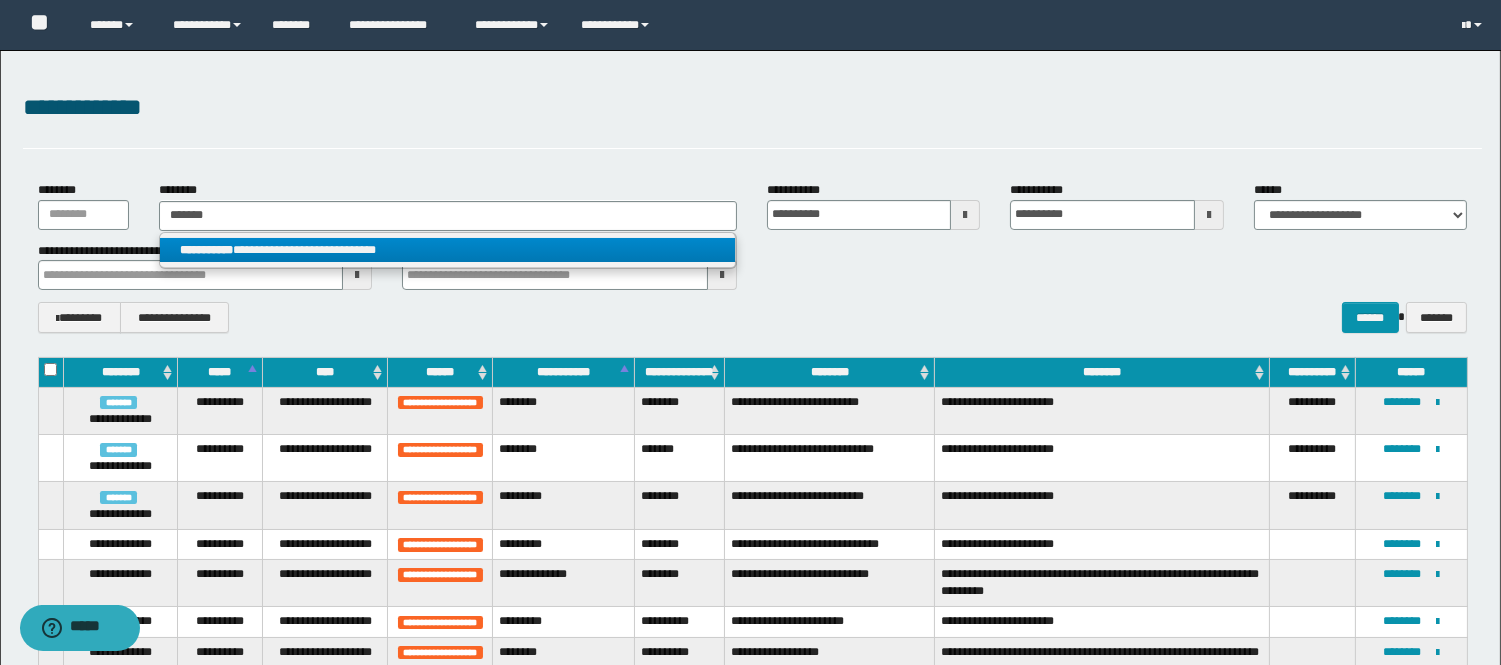 click on "**********" at bounding box center [448, 250] 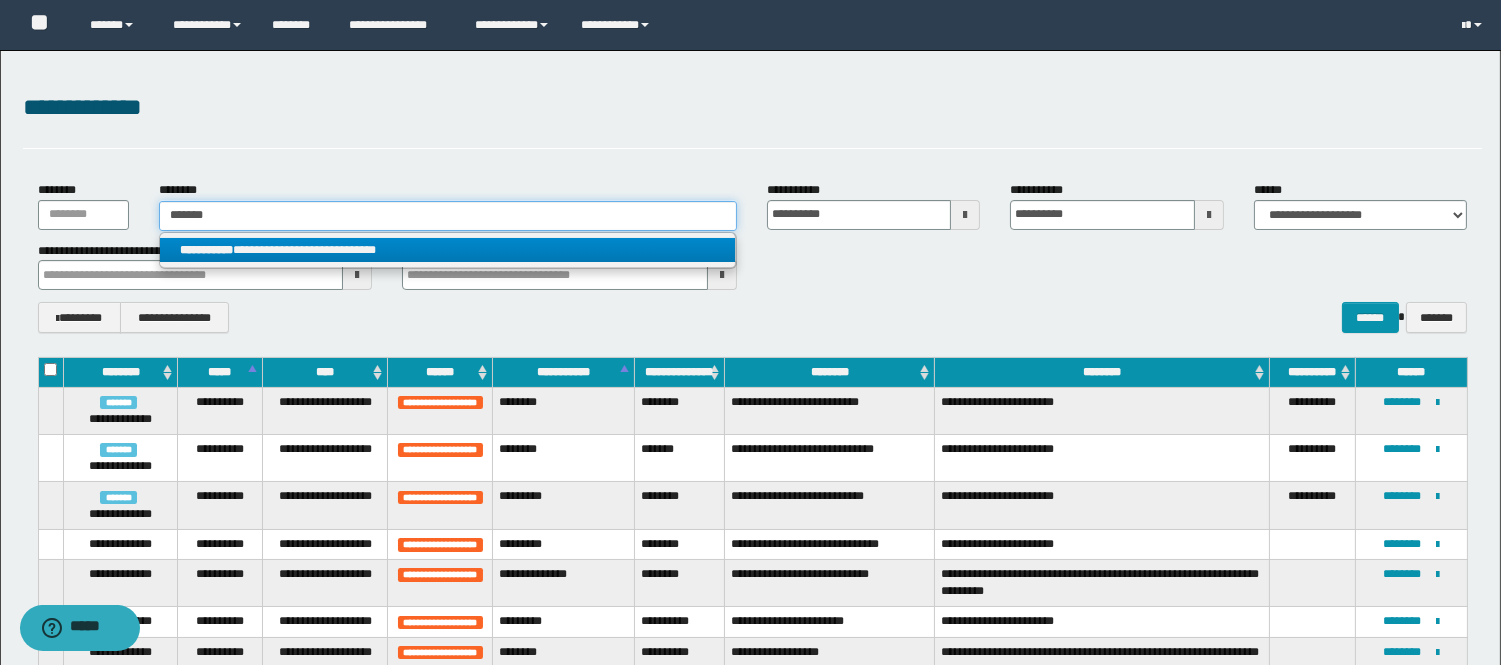 type 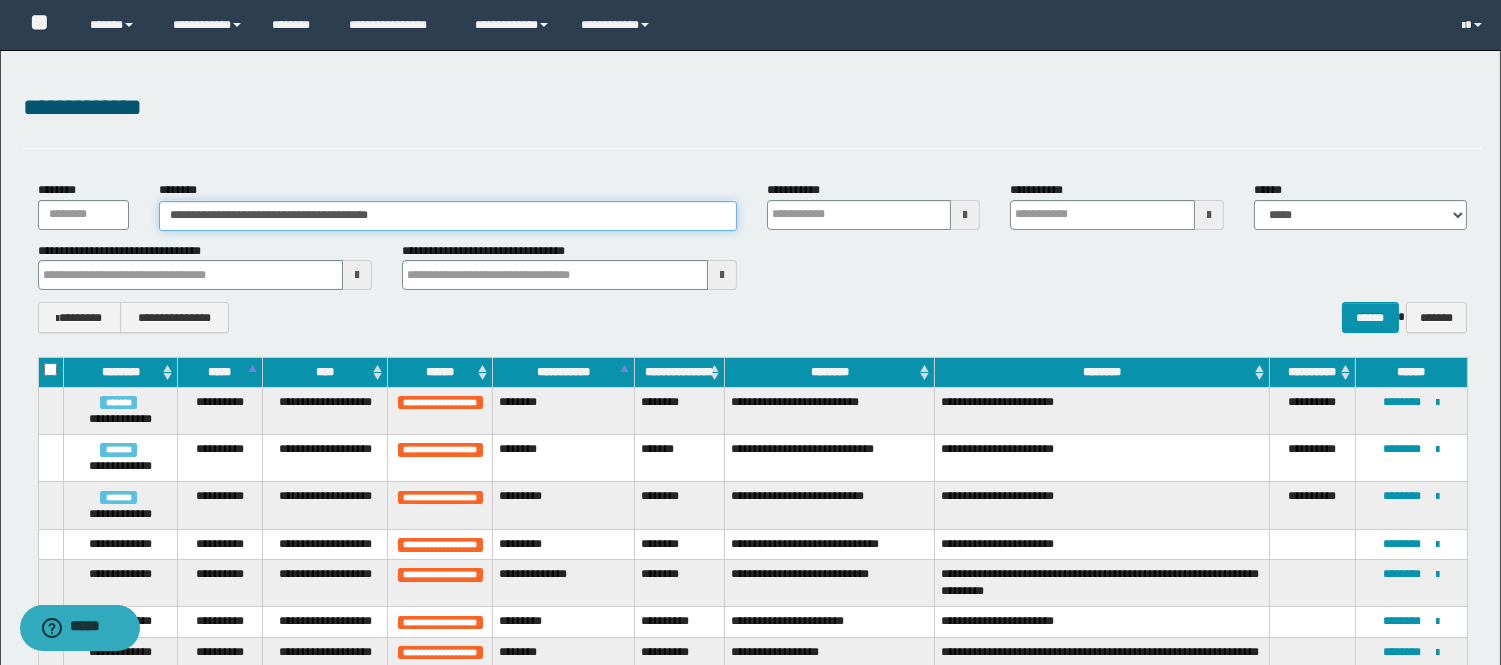 type 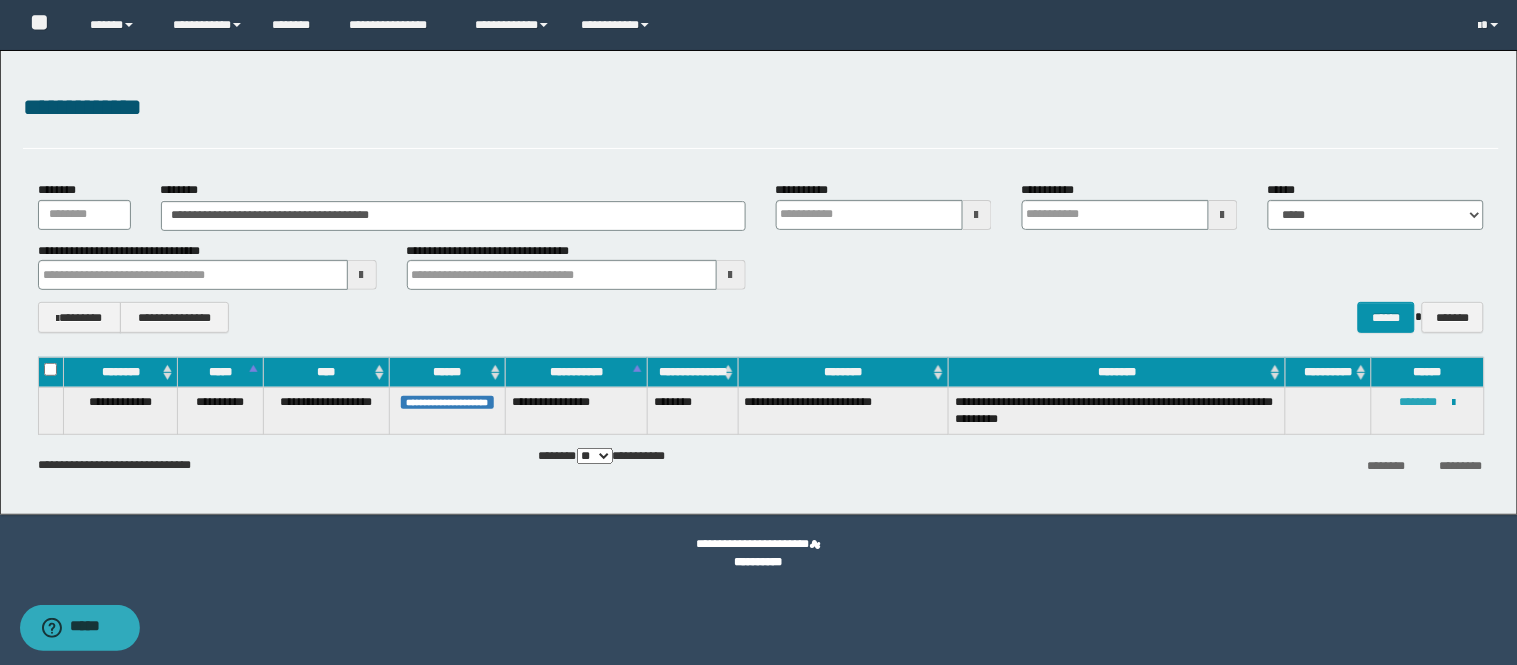 click on "********" at bounding box center [1419, 402] 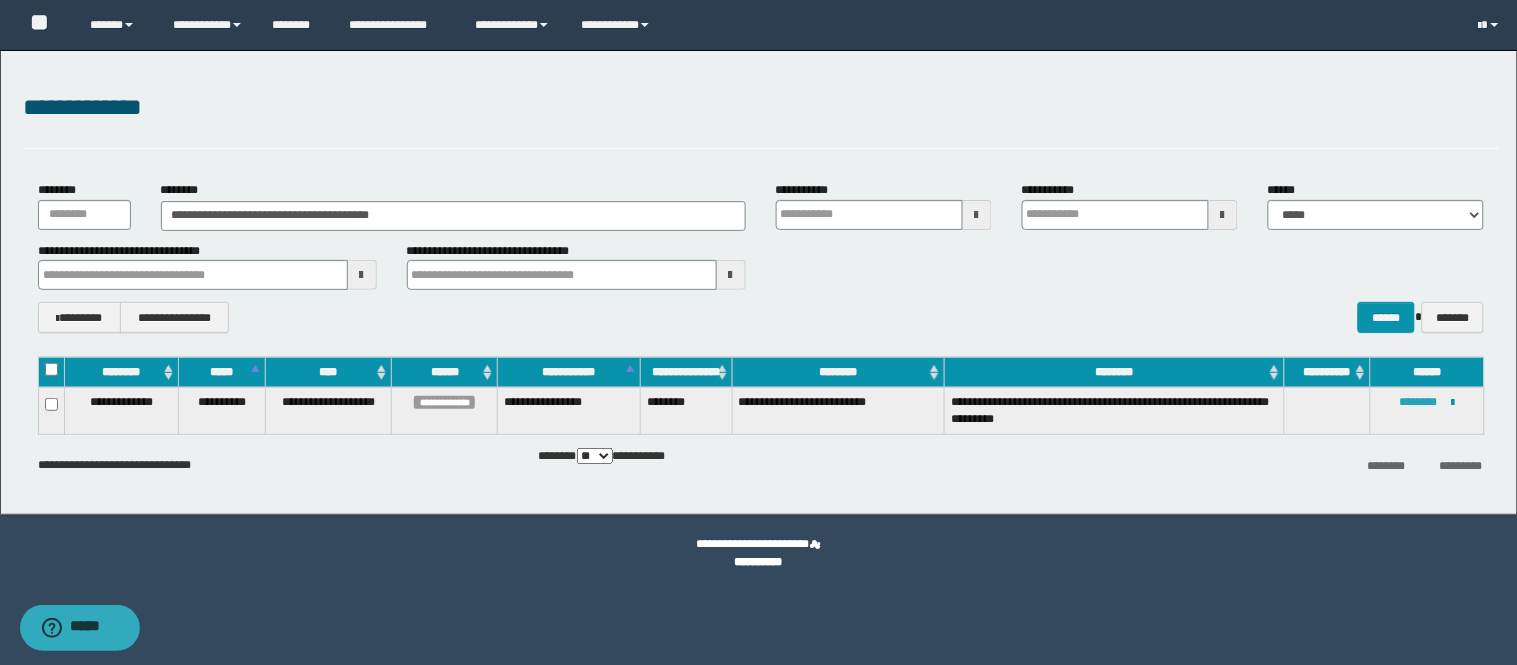 click on "**********" at bounding box center (1427, 411) 